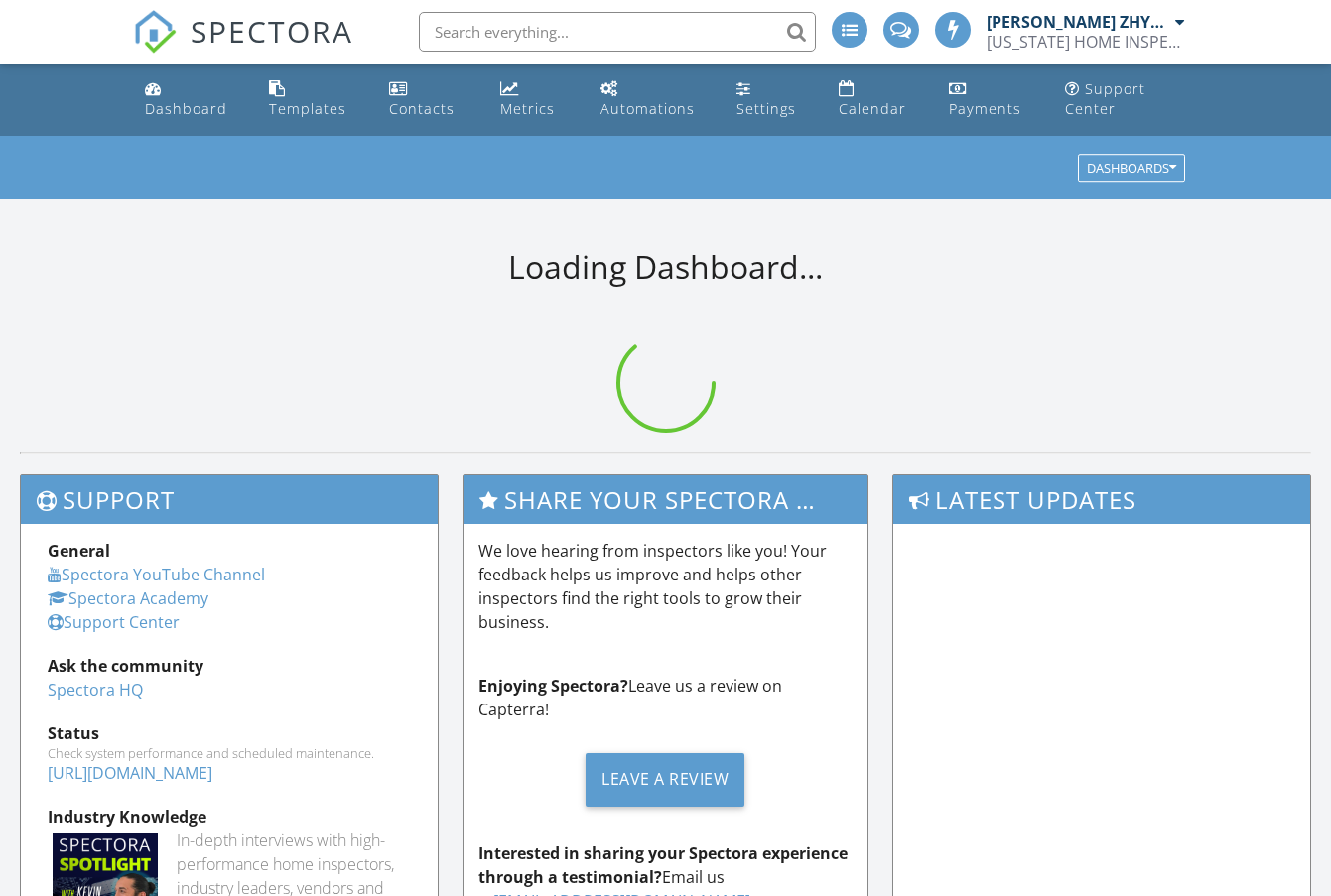 scroll, scrollTop: 0, scrollLeft: 0, axis: both 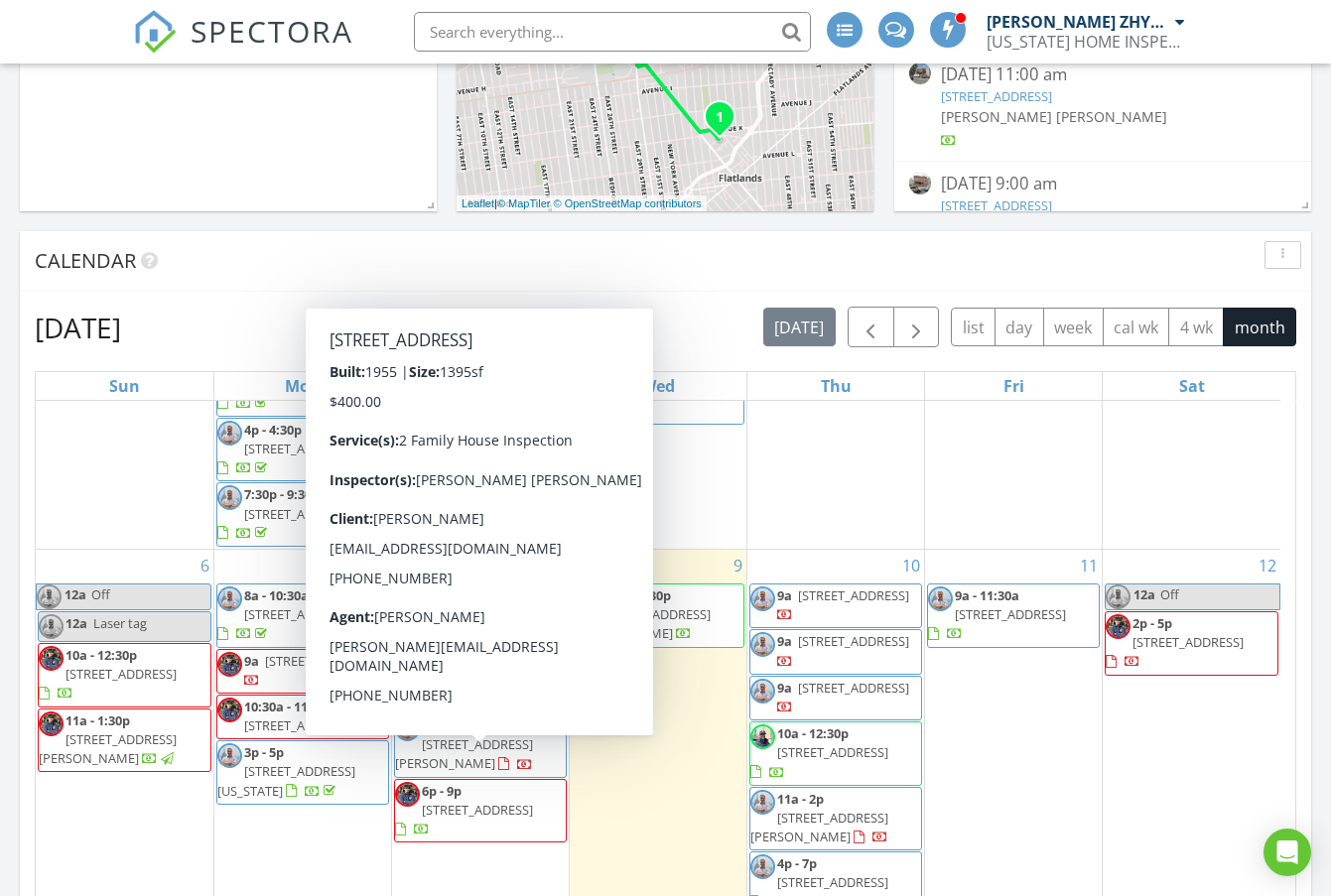 click on "1130 E 99th St, BROOKLYN 11236" at bounding box center [477, 810] 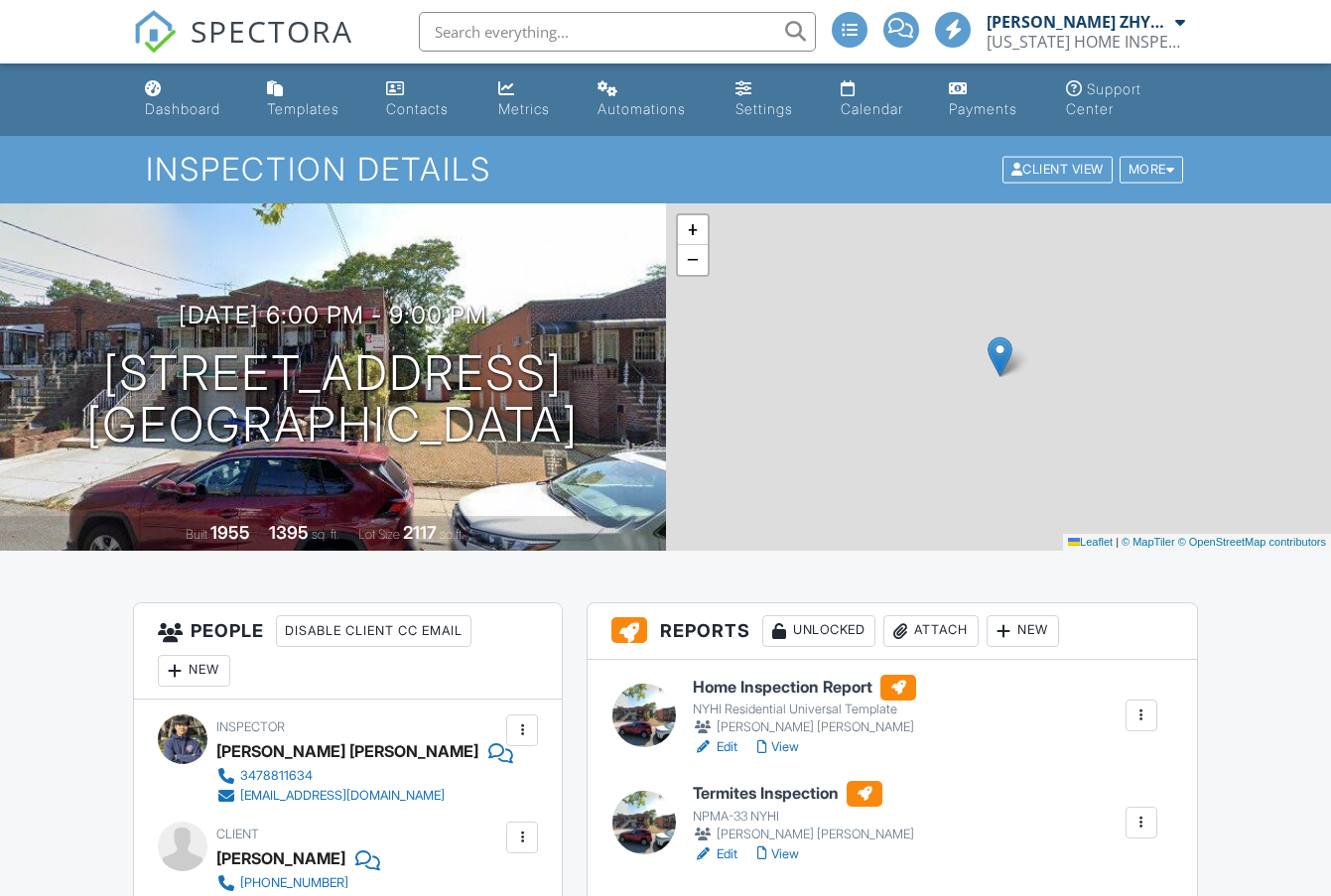 scroll, scrollTop: 0, scrollLeft: 0, axis: both 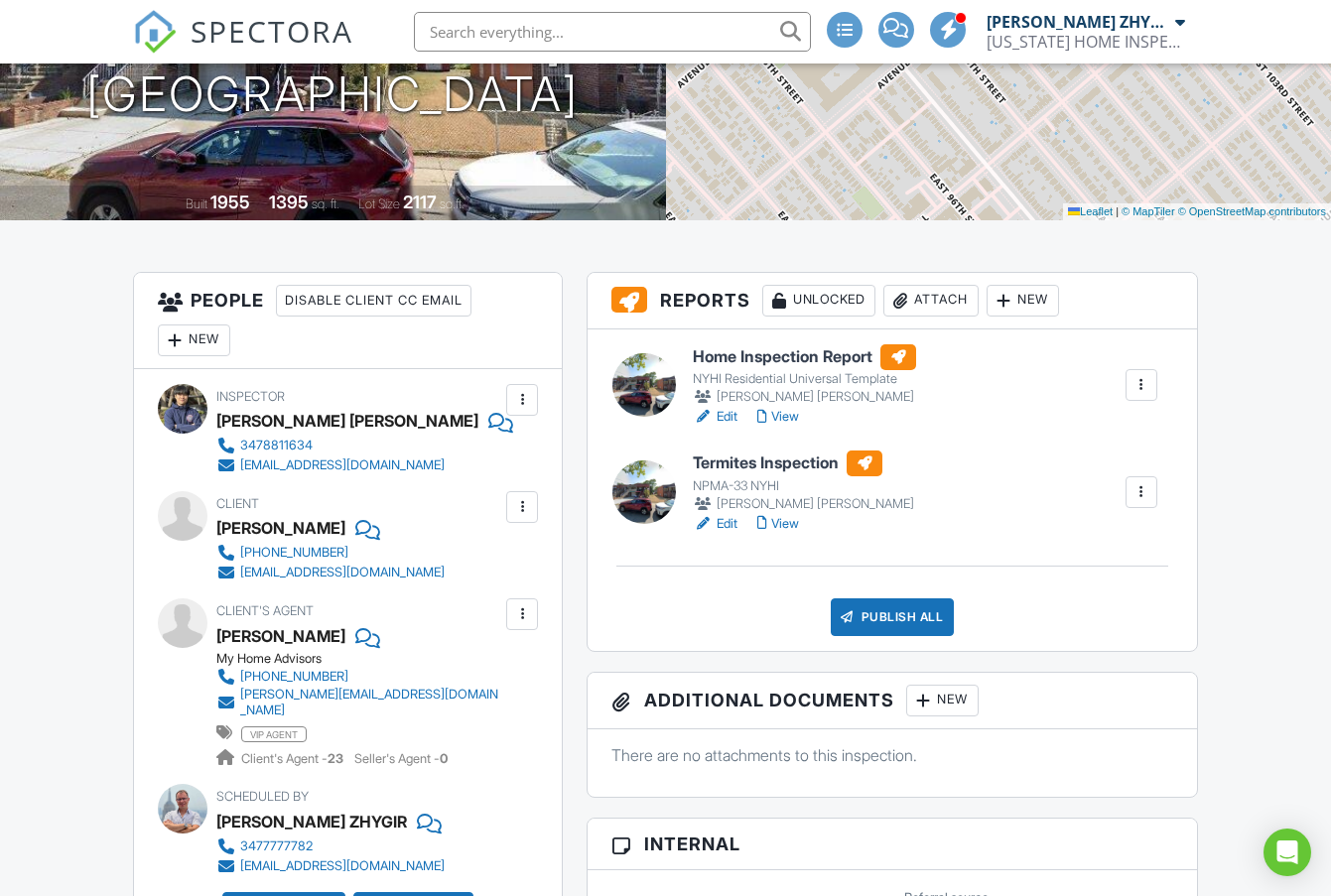 click at bounding box center [1141, 492] 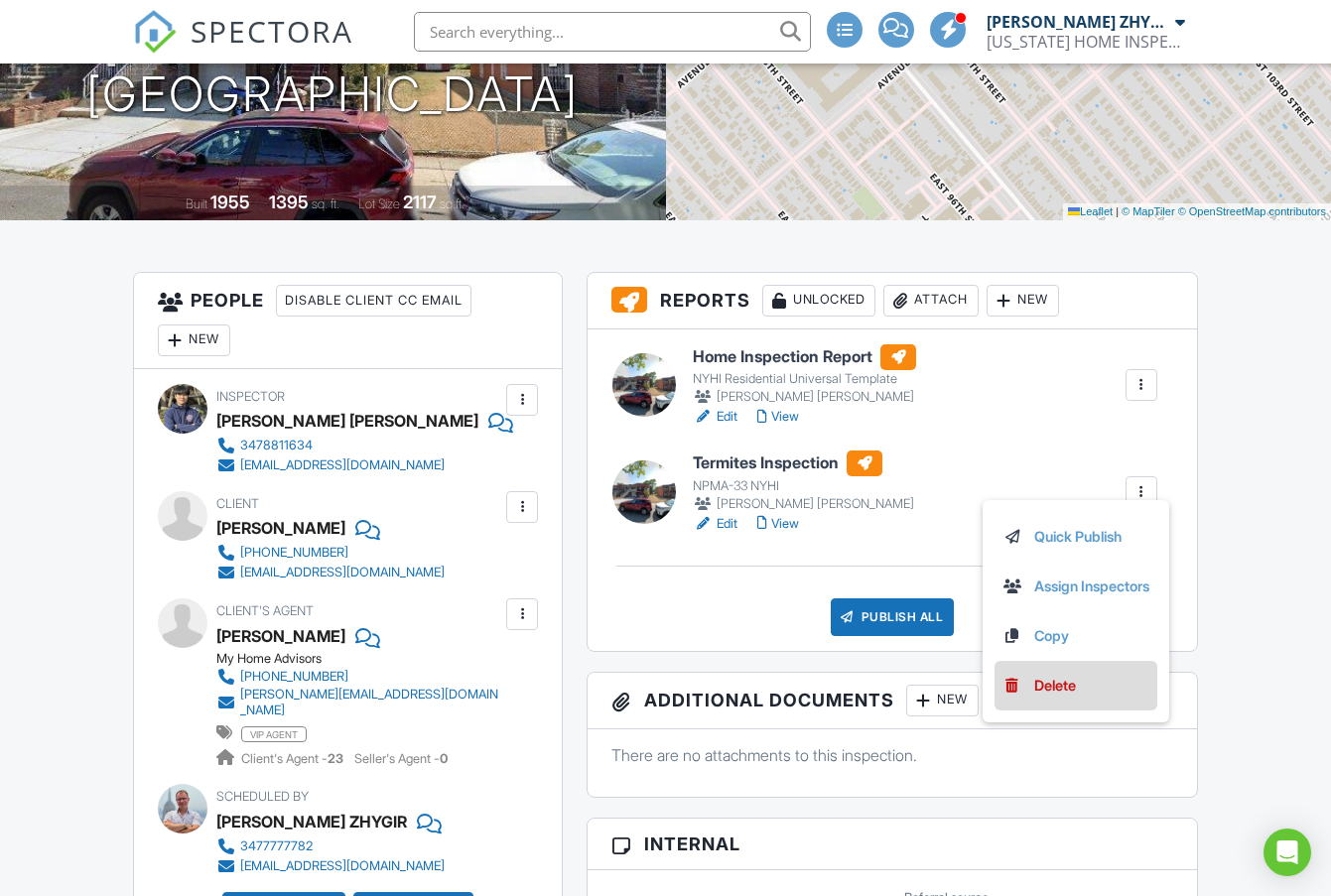click on "Delete" at bounding box center [1055, 686] 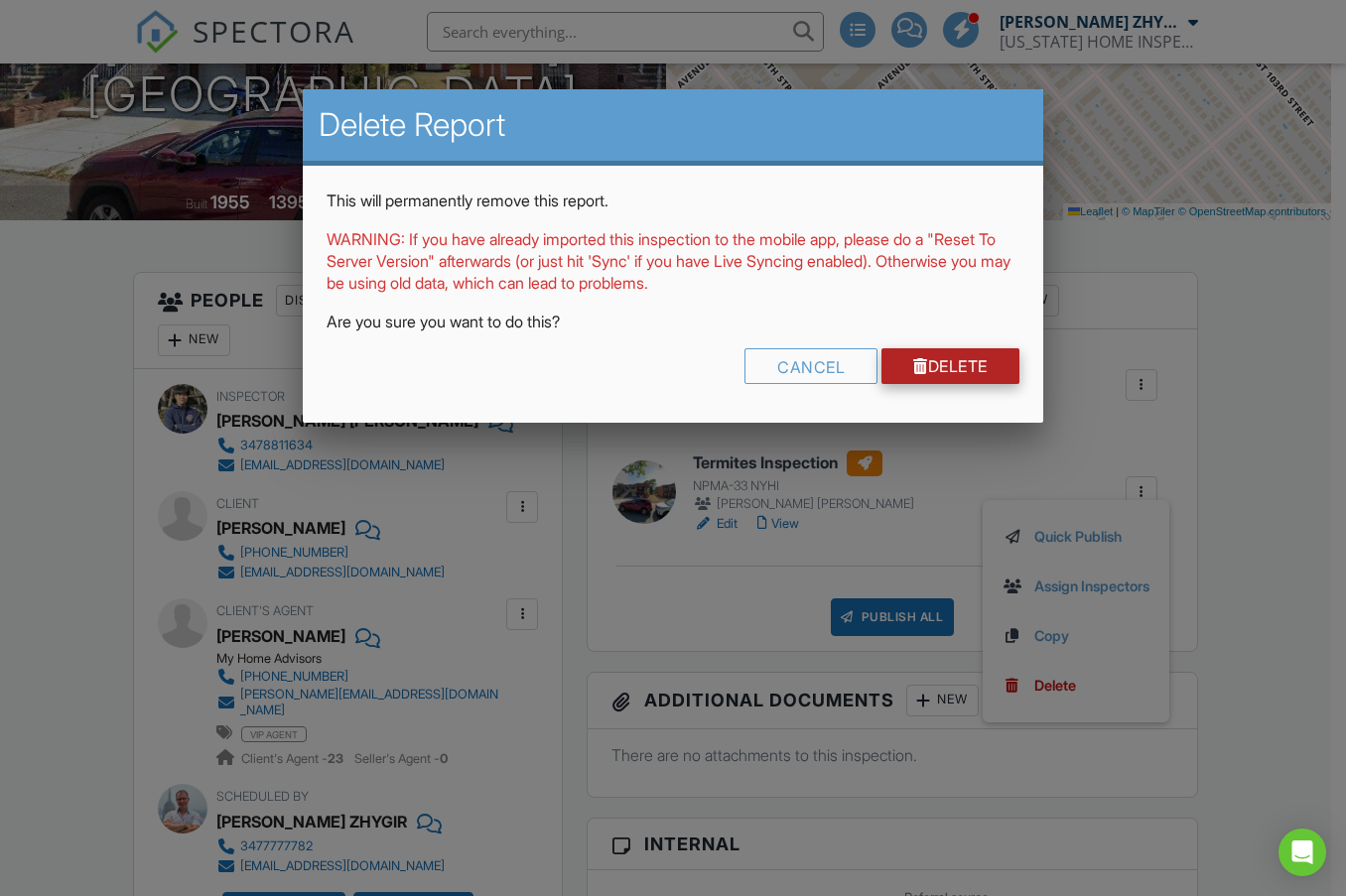 click on "Delete" at bounding box center (950, 366) 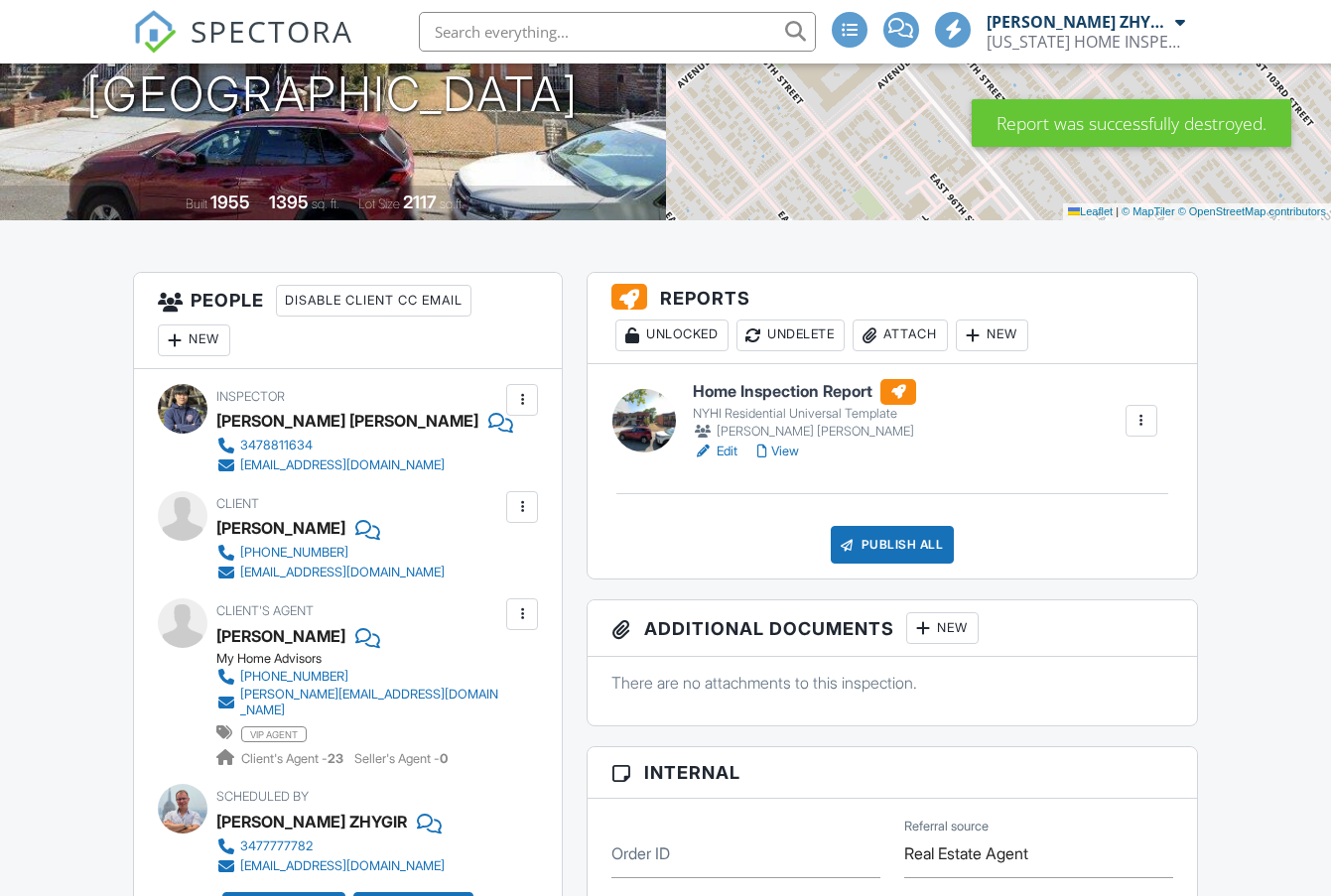 scroll, scrollTop: 330, scrollLeft: 0, axis: vertical 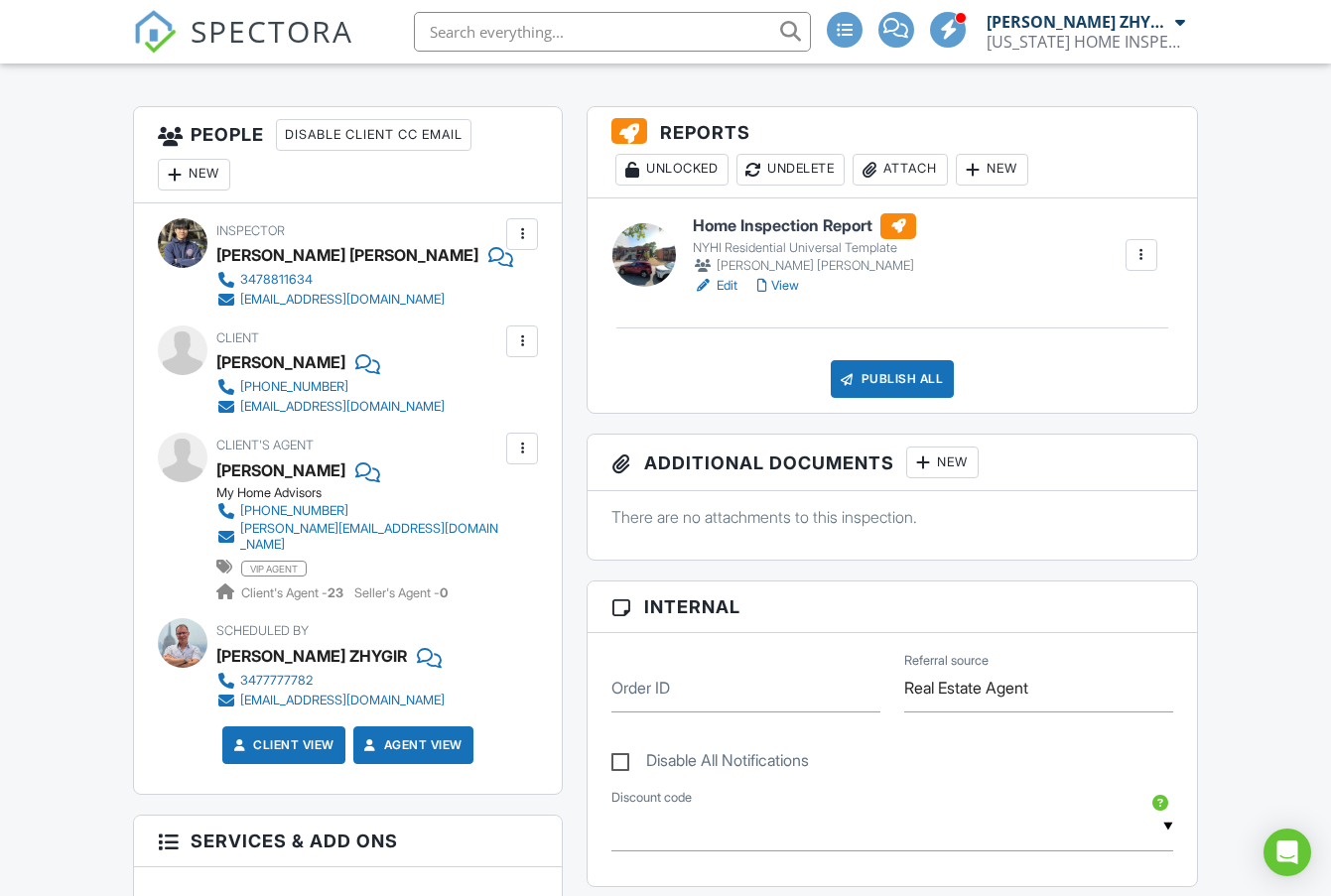 click on "View" at bounding box center [778, 286] 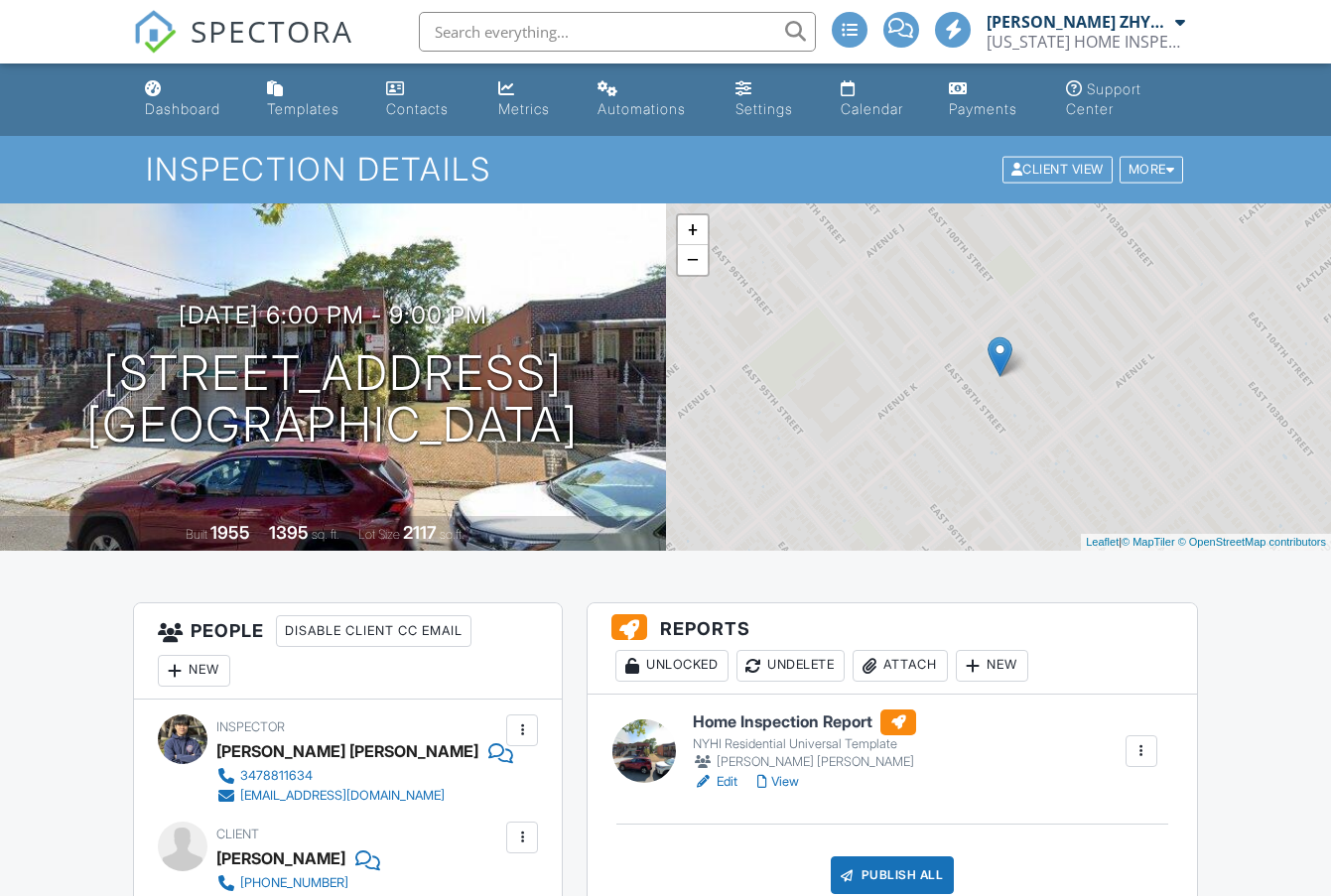 scroll, scrollTop: 45, scrollLeft: 0, axis: vertical 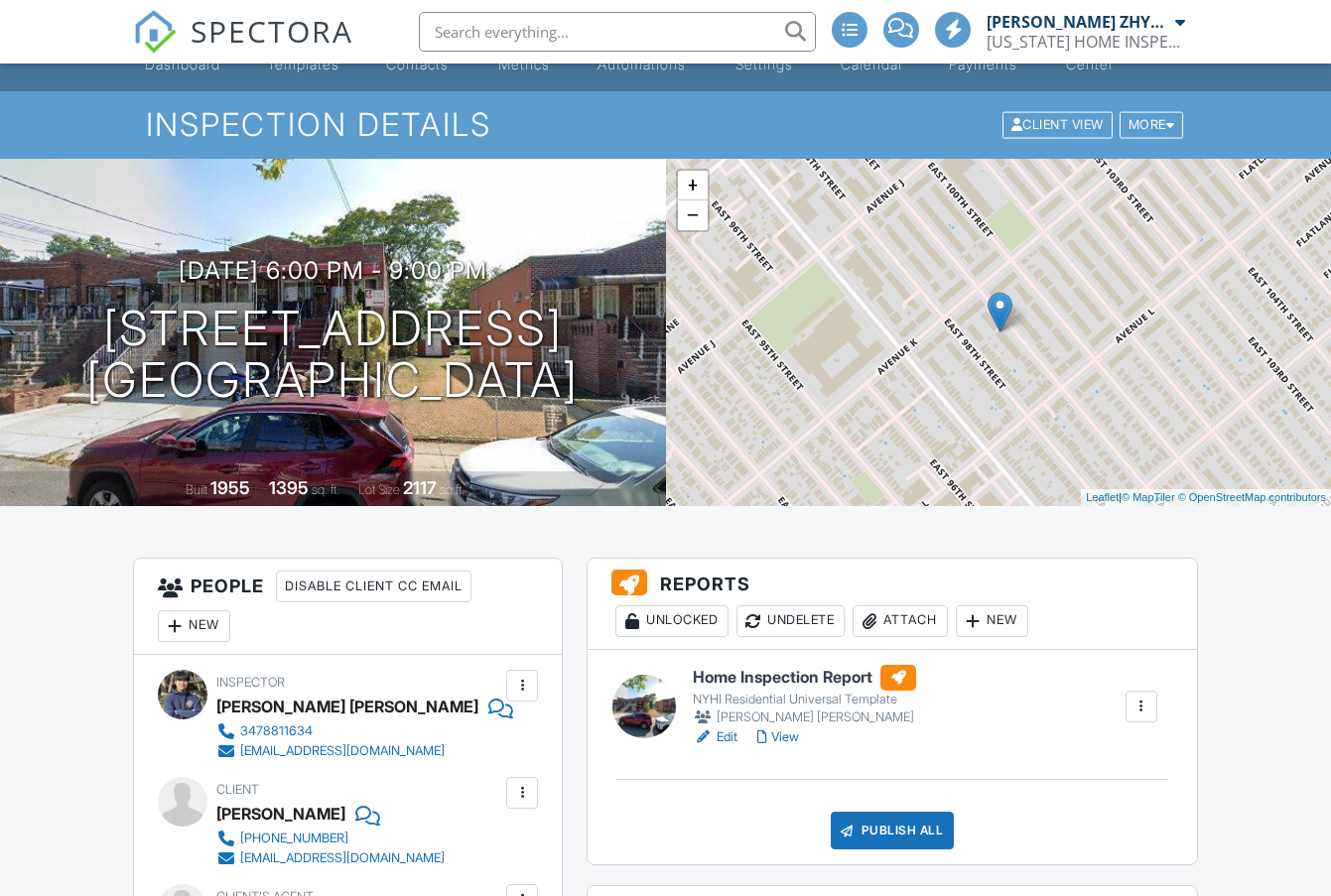click on "Attach" at bounding box center [900, 621] 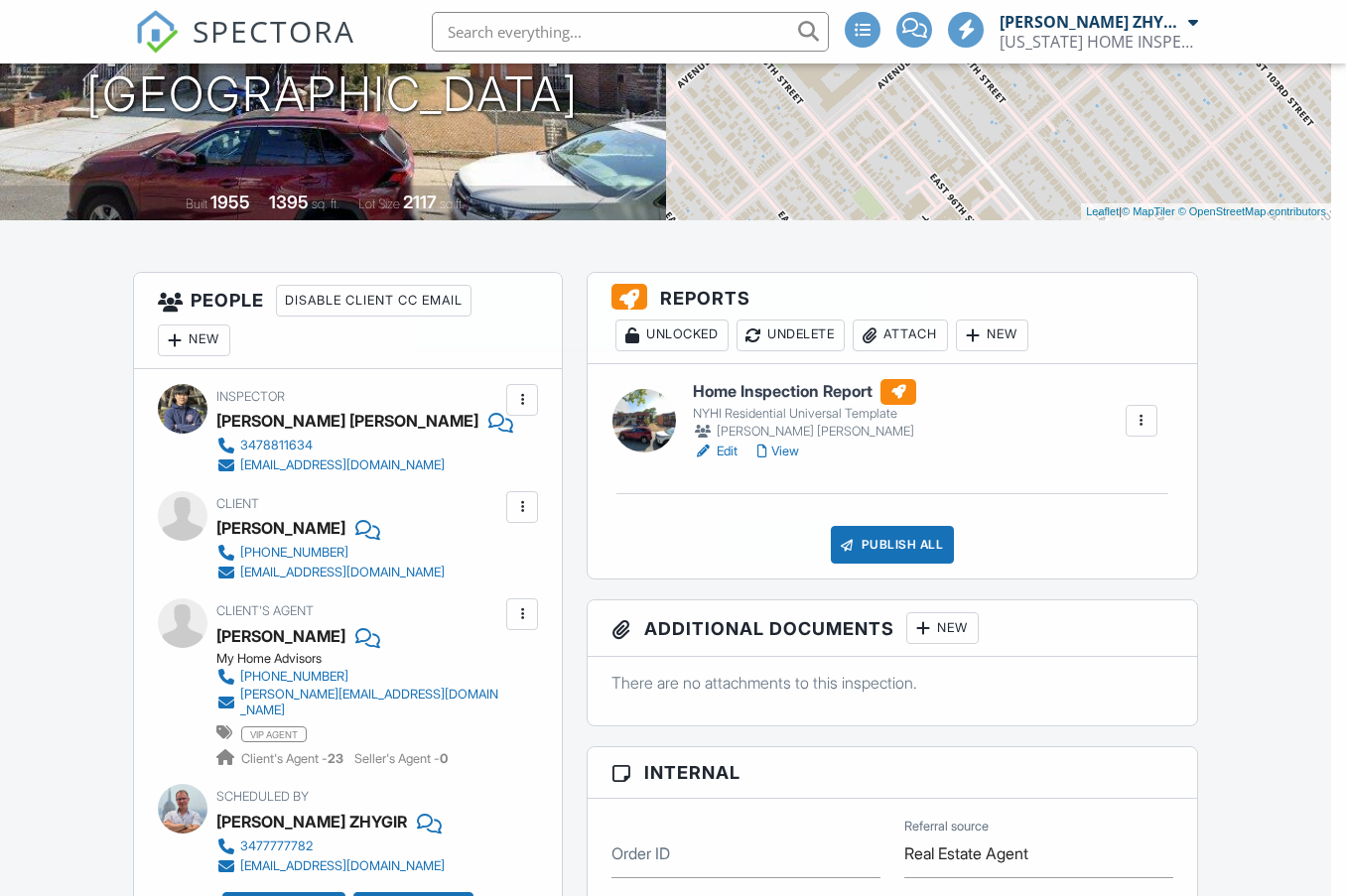 scroll, scrollTop: 330, scrollLeft: 0, axis: vertical 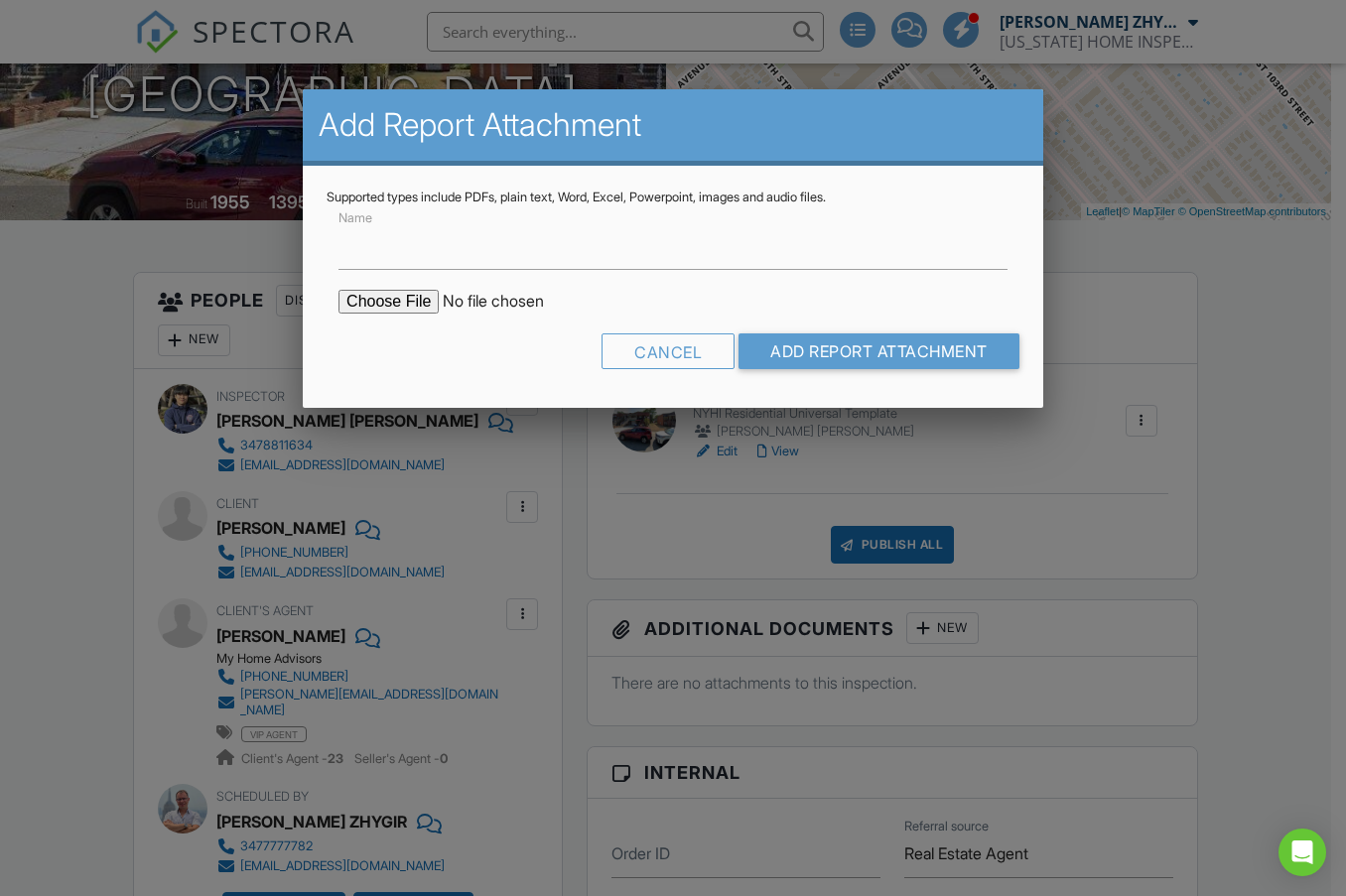 click at bounding box center (507, 302) 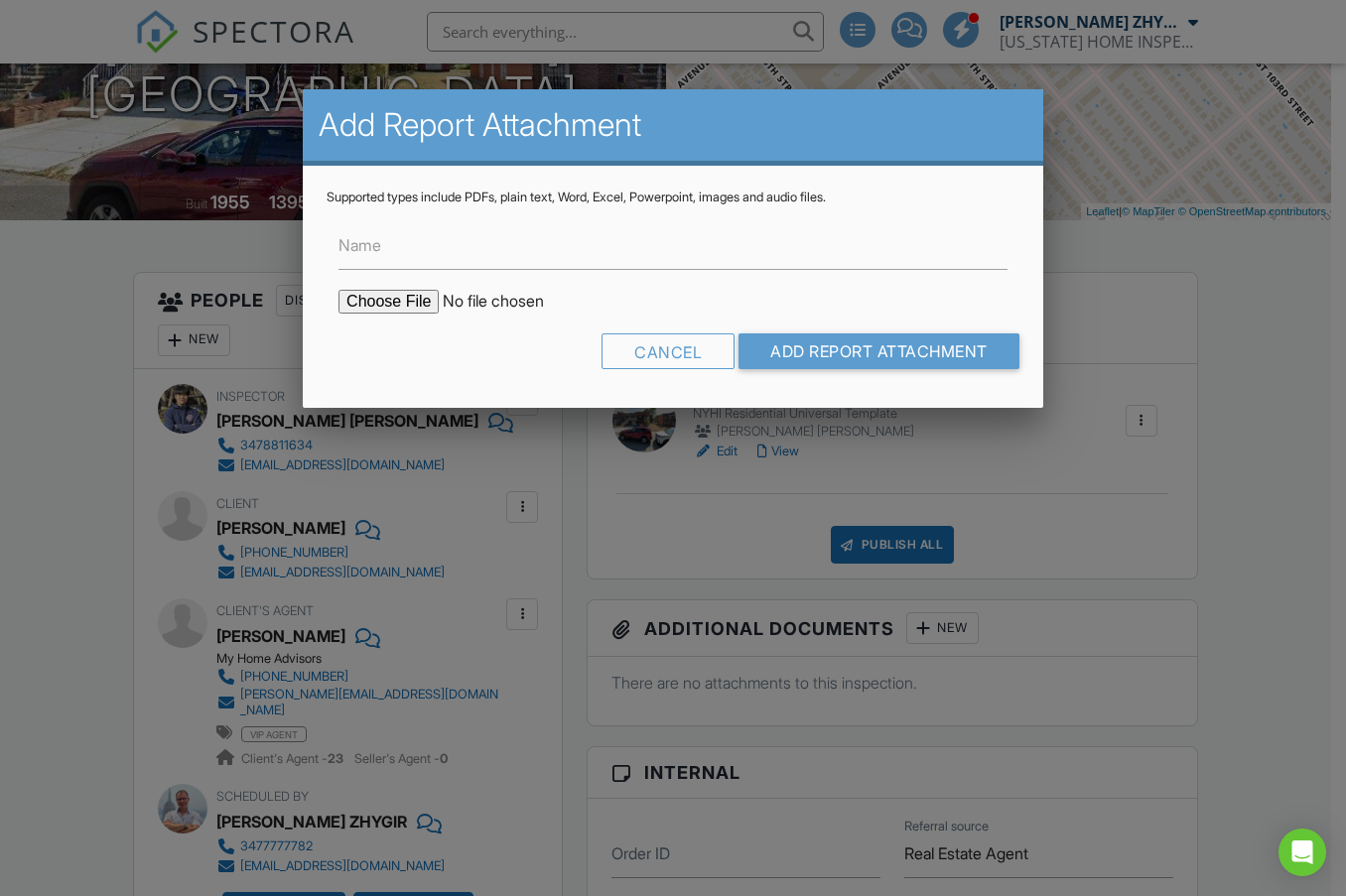 type on "C:\fakepath\1130_E_99th_St___Home_Inspection_Report.pdf" 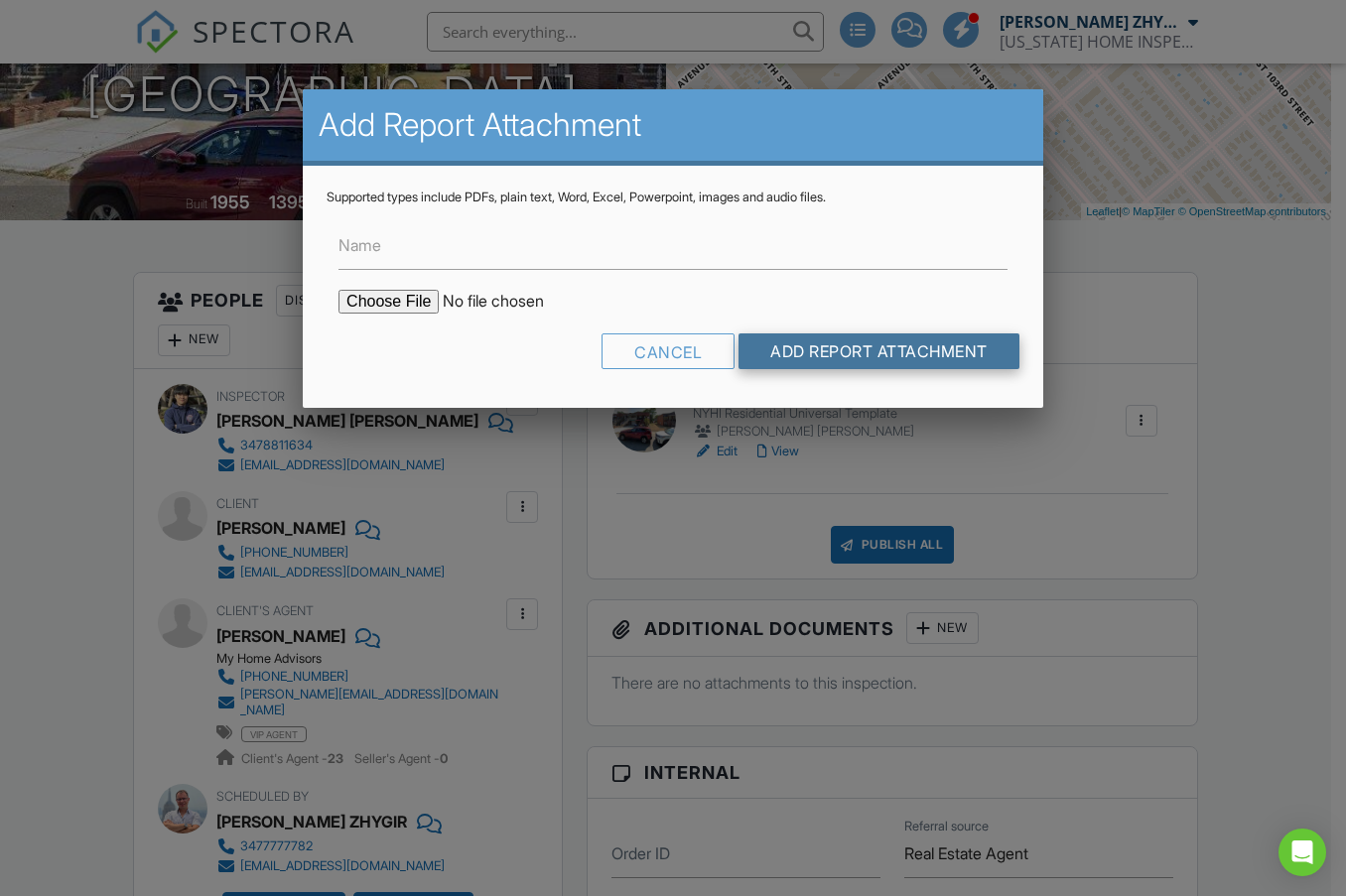 click on "Add Report Attachment" at bounding box center [878, 351] 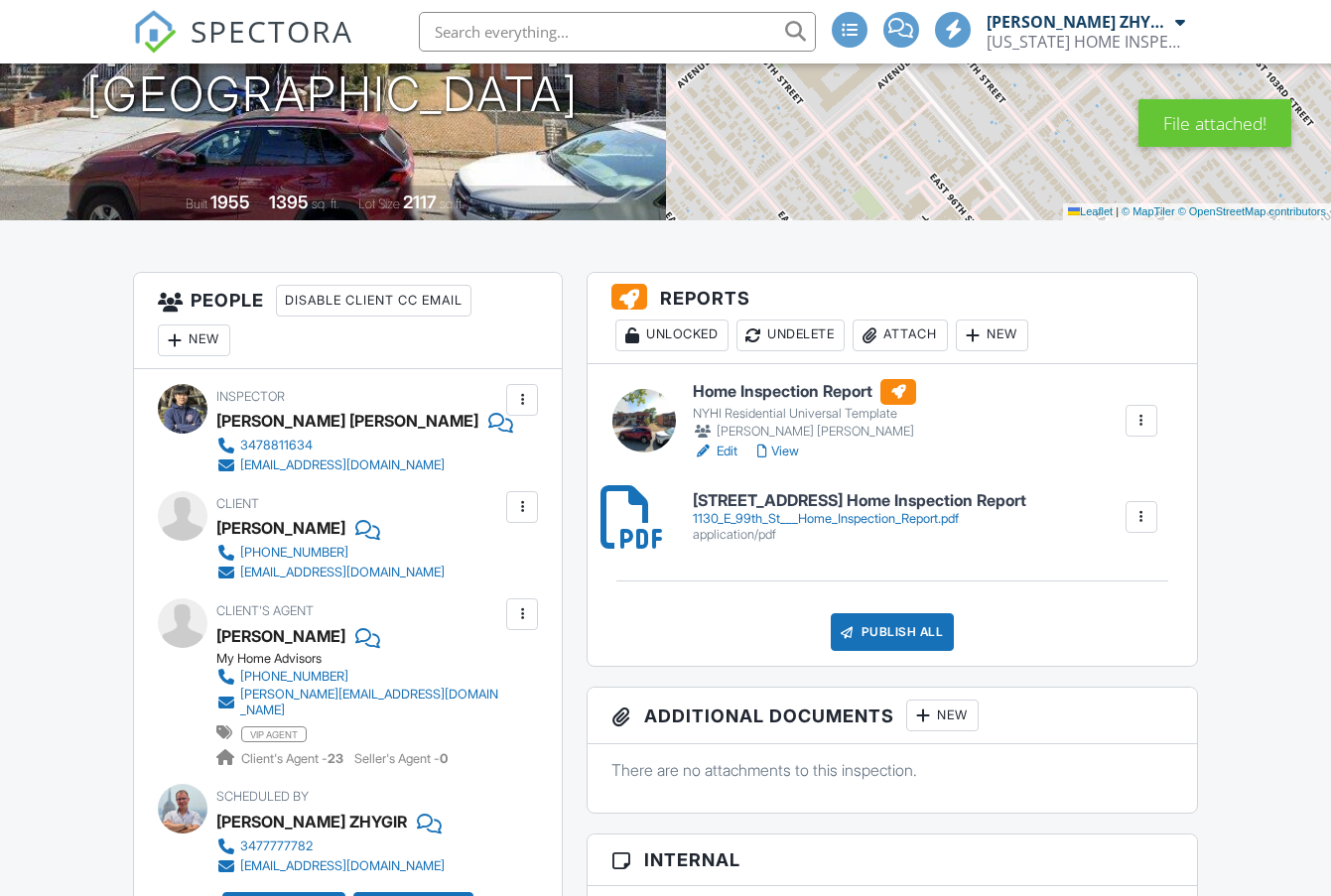 scroll, scrollTop: 330, scrollLeft: 0, axis: vertical 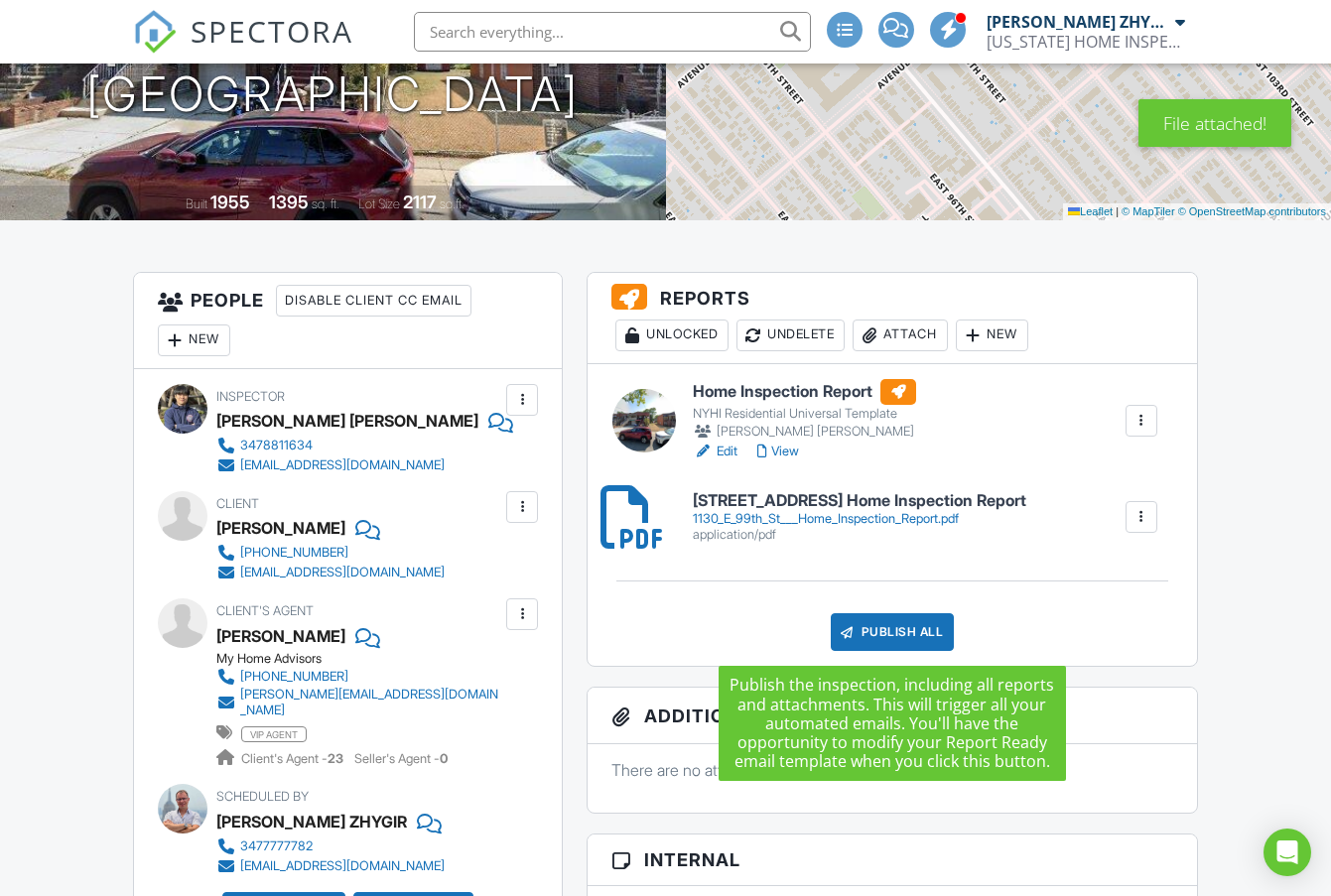 click on "Publish All" at bounding box center [892, 632] 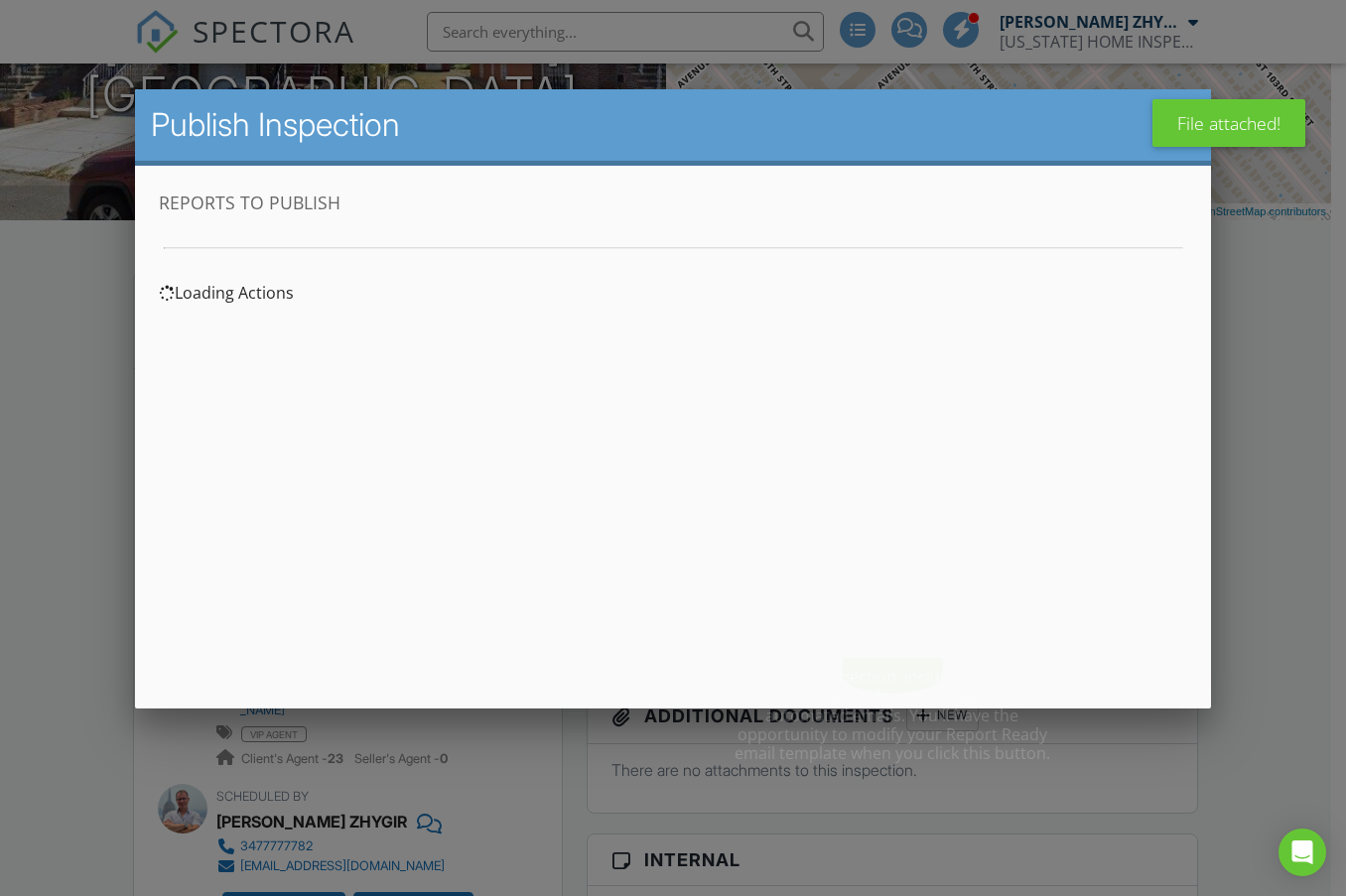 scroll, scrollTop: 0, scrollLeft: 0, axis: both 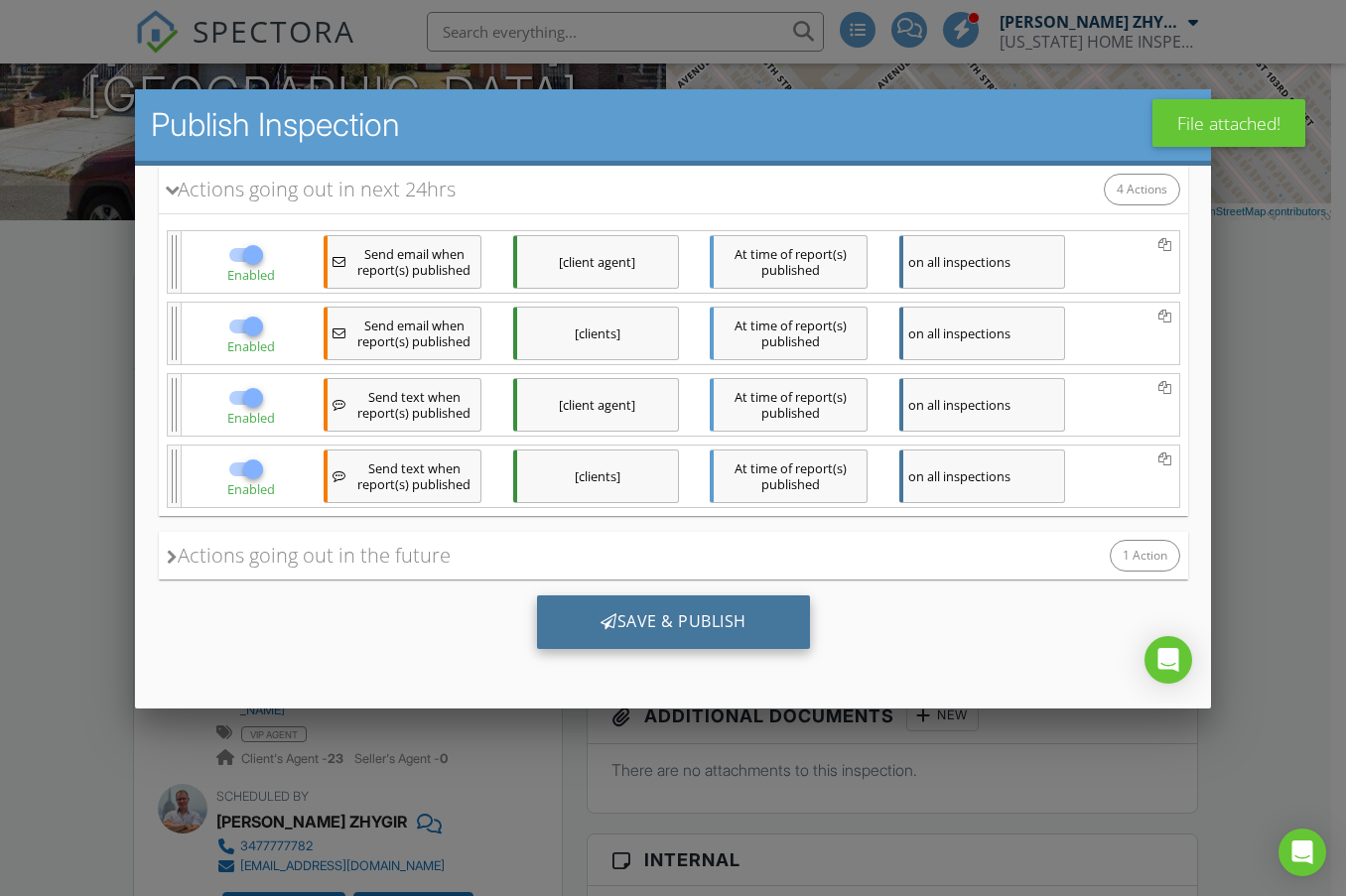 click on "Save & Publish" at bounding box center [672, 622] 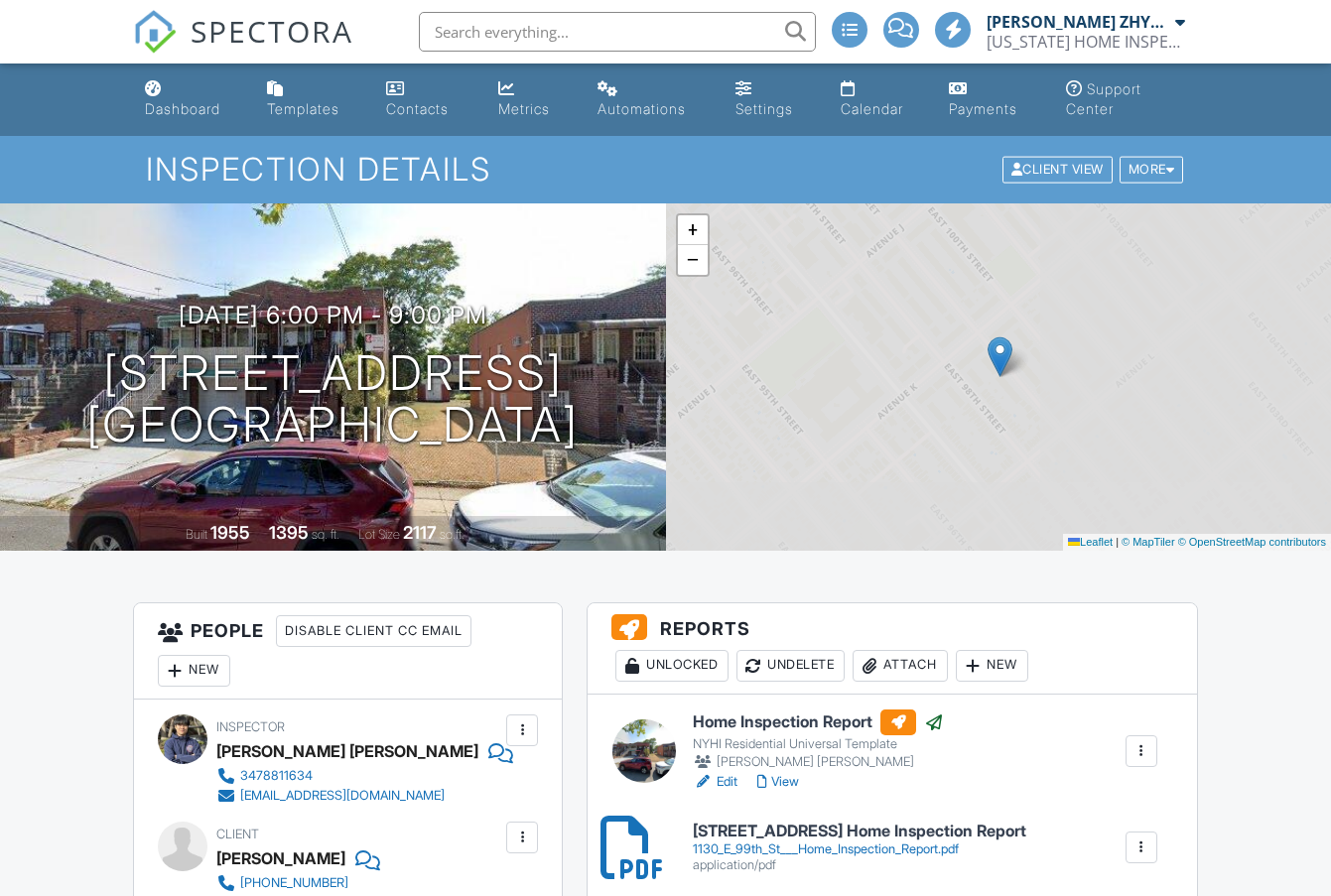 scroll, scrollTop: 0, scrollLeft: 0, axis: both 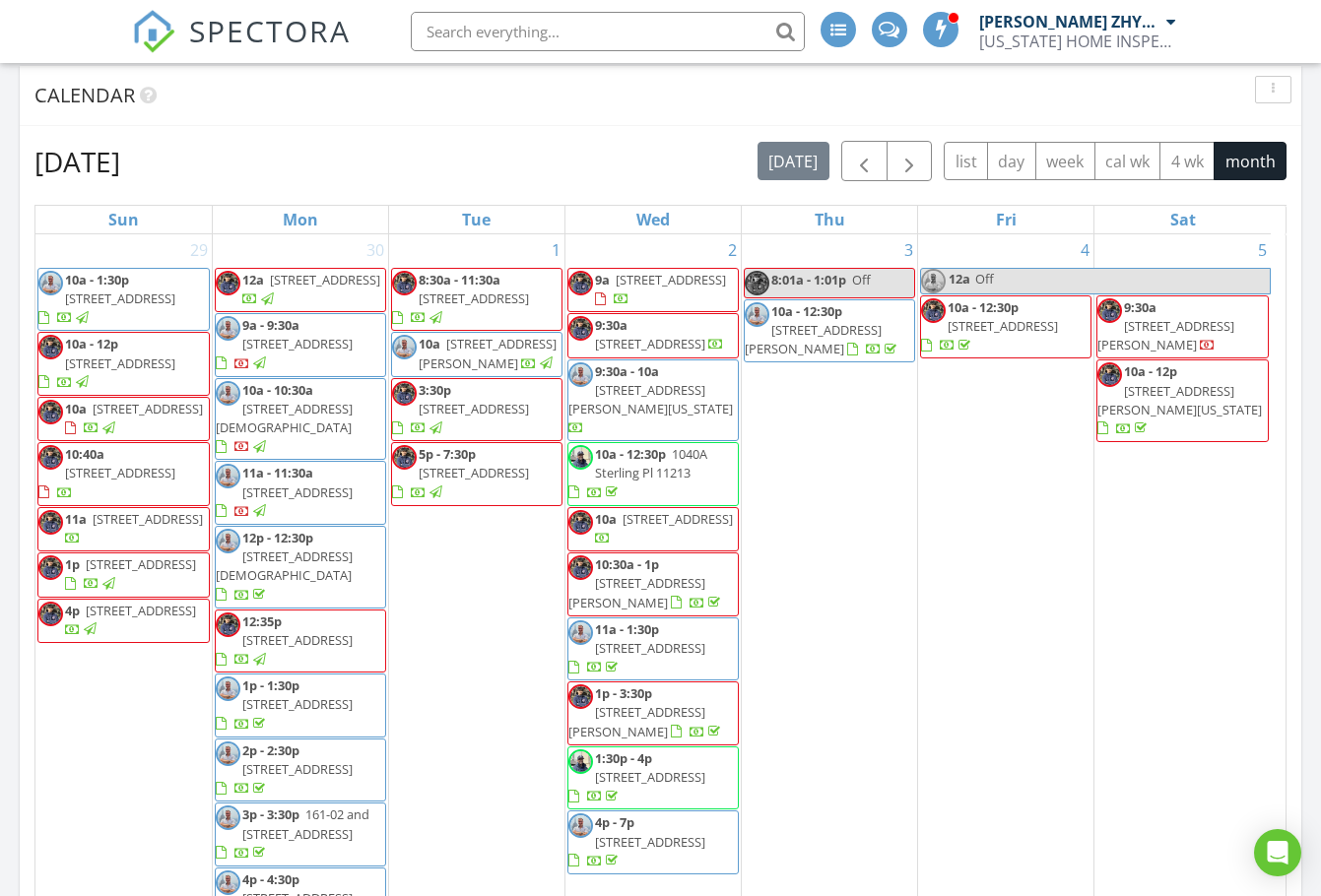click on "9:30a - 10a" at bounding box center (627, 371) 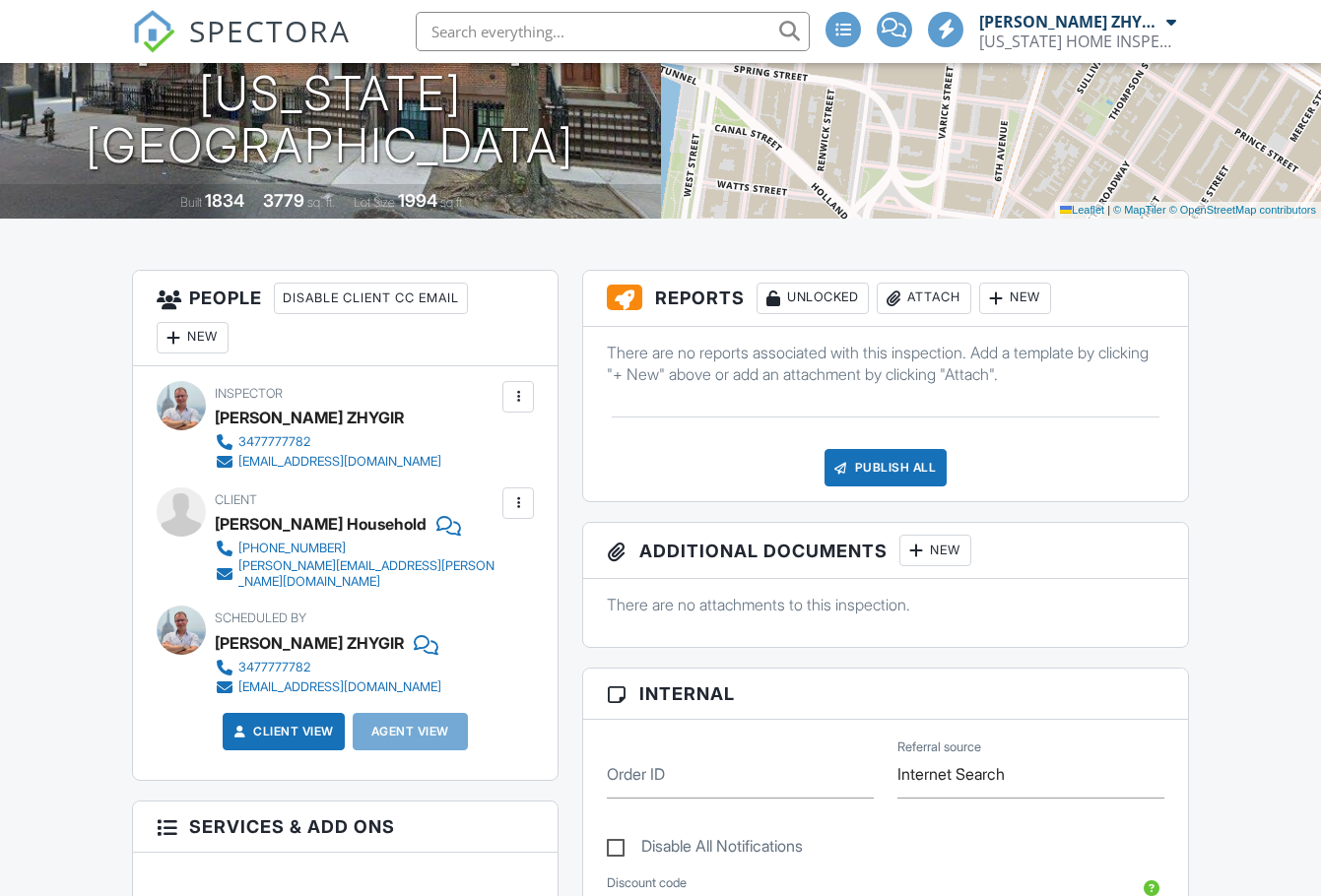 scroll, scrollTop: 328, scrollLeft: 0, axis: vertical 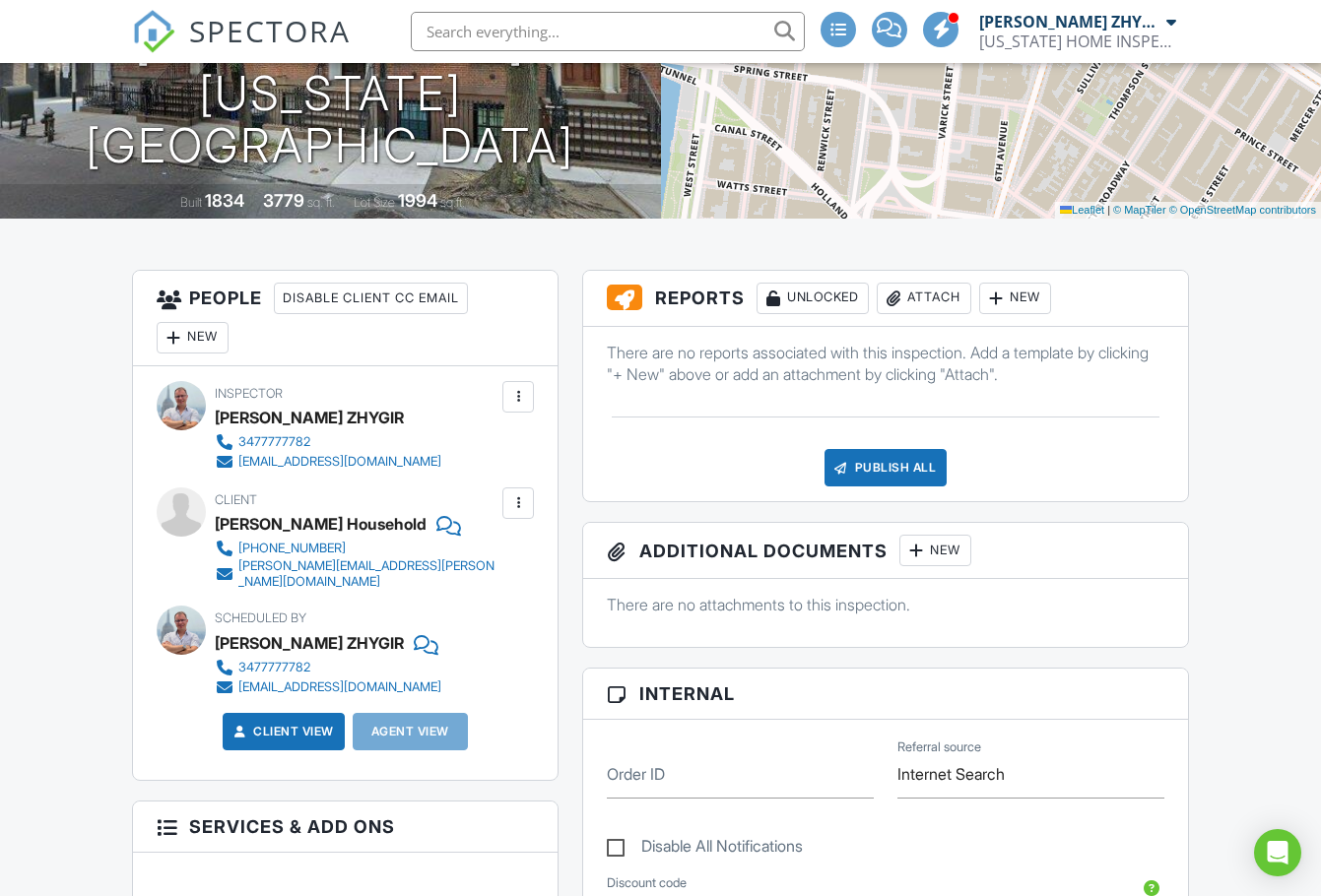 click on "Attach" at bounding box center [924, 298] 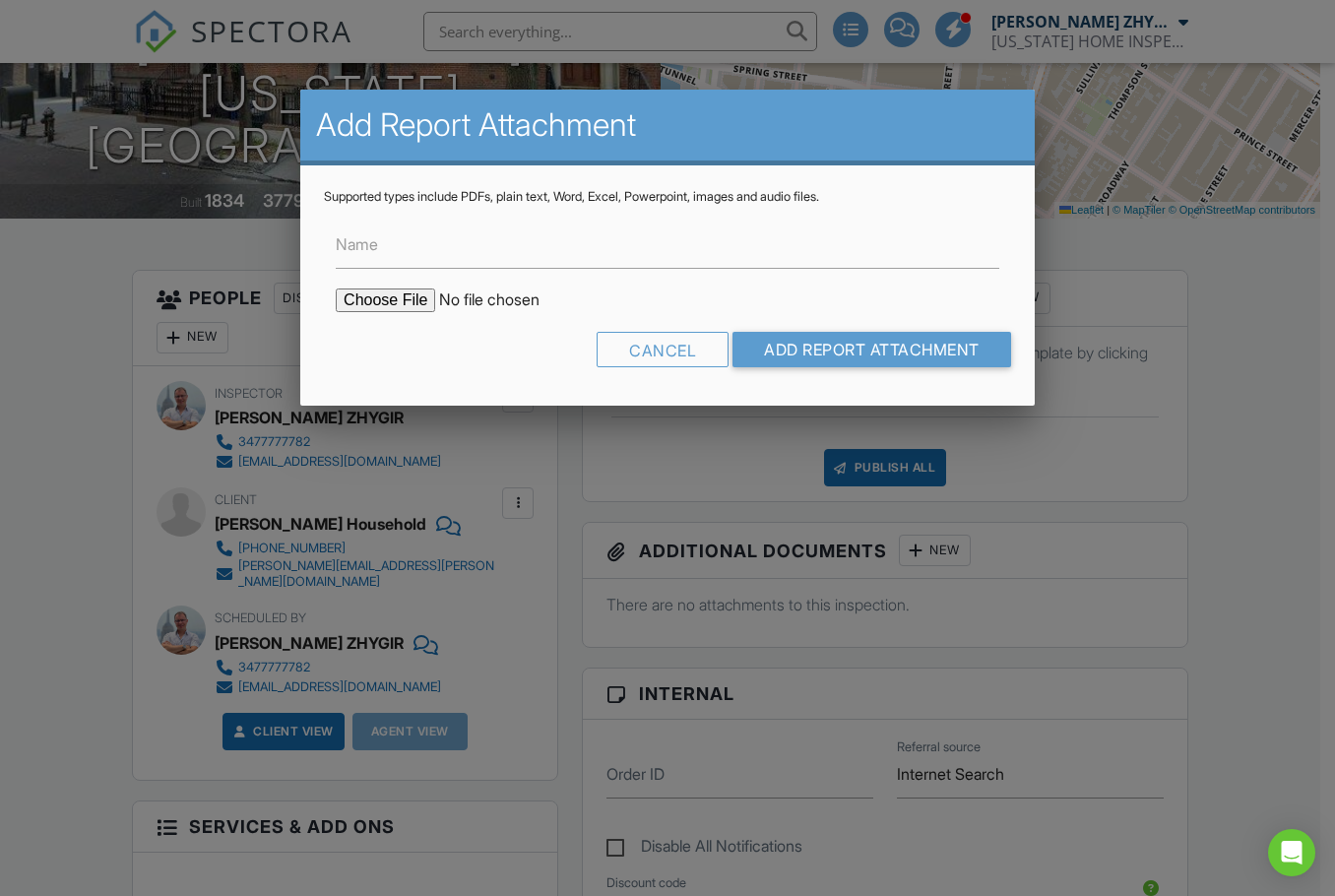 click at bounding box center [503, 300] 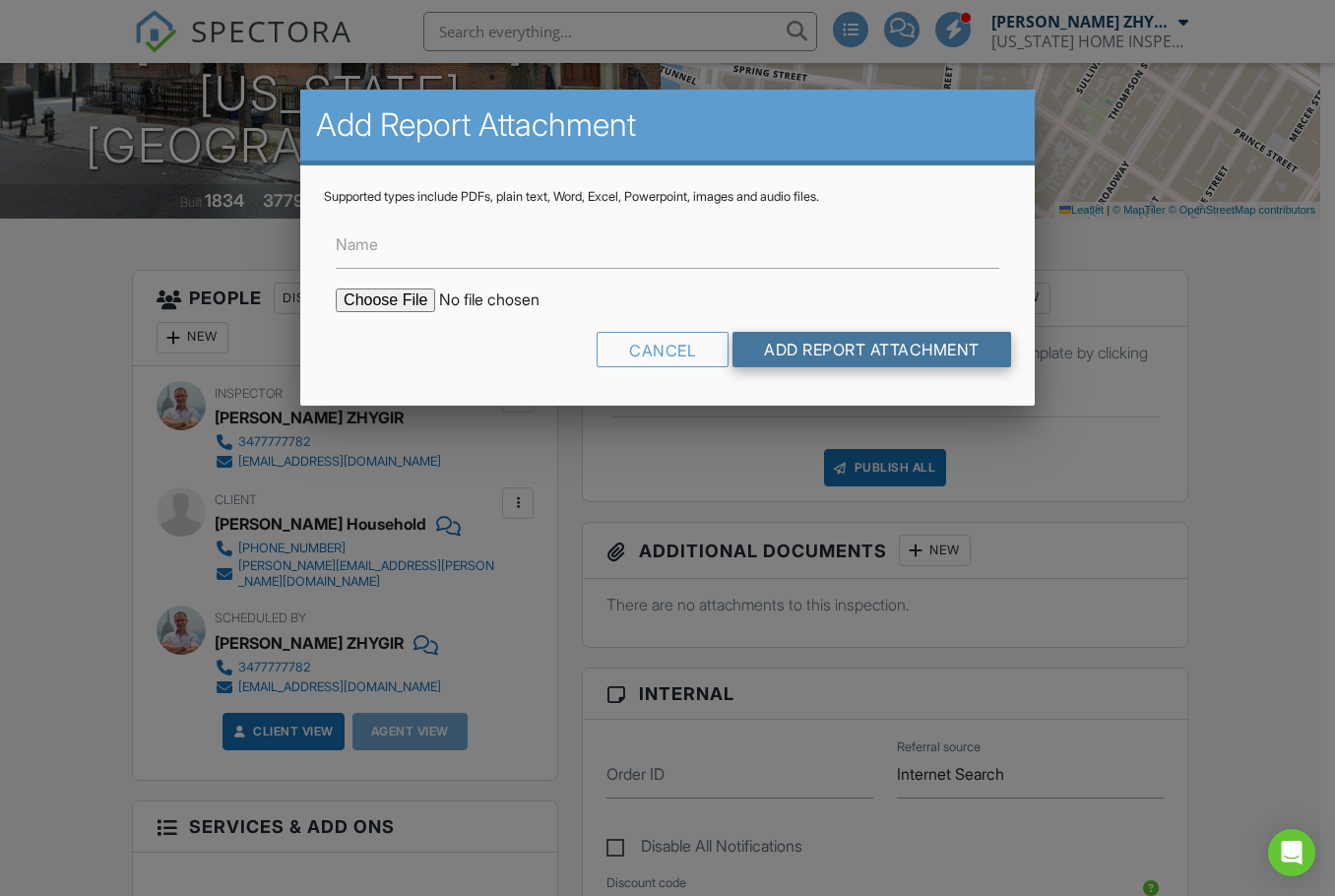click on "Add Report Attachment" at bounding box center (871, 350) 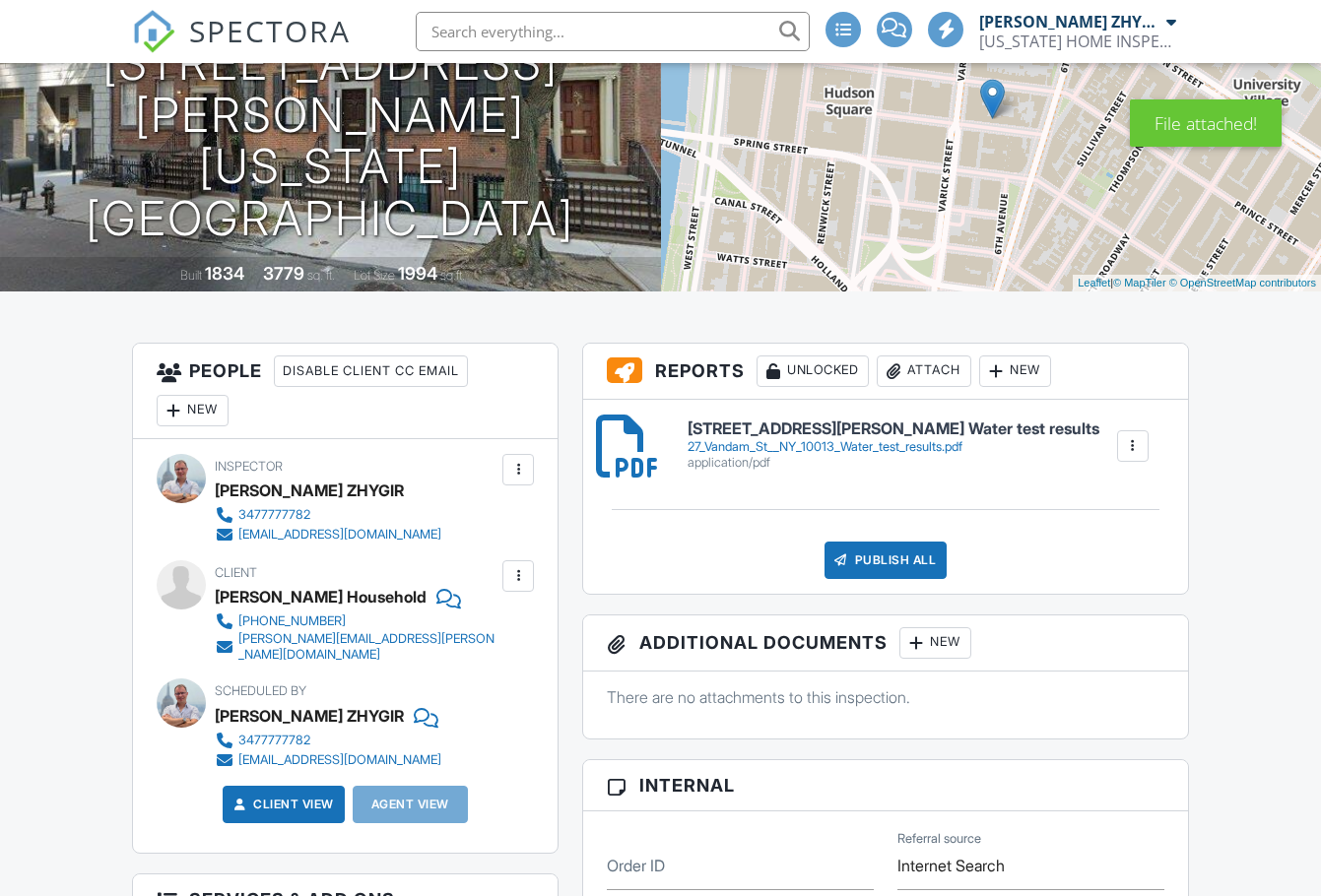 scroll, scrollTop: 328, scrollLeft: 0, axis: vertical 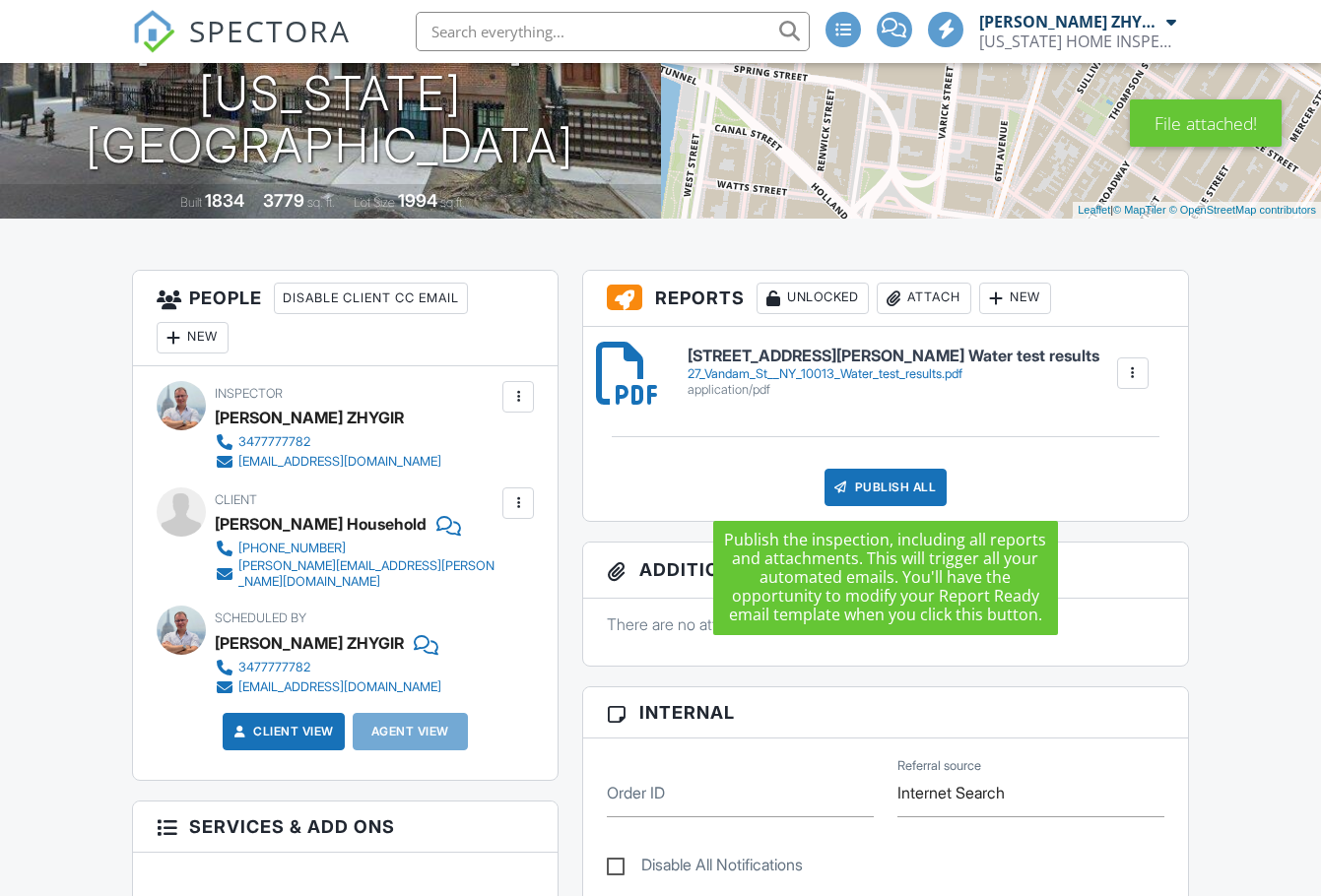 click on "Publish All" at bounding box center (886, 487) 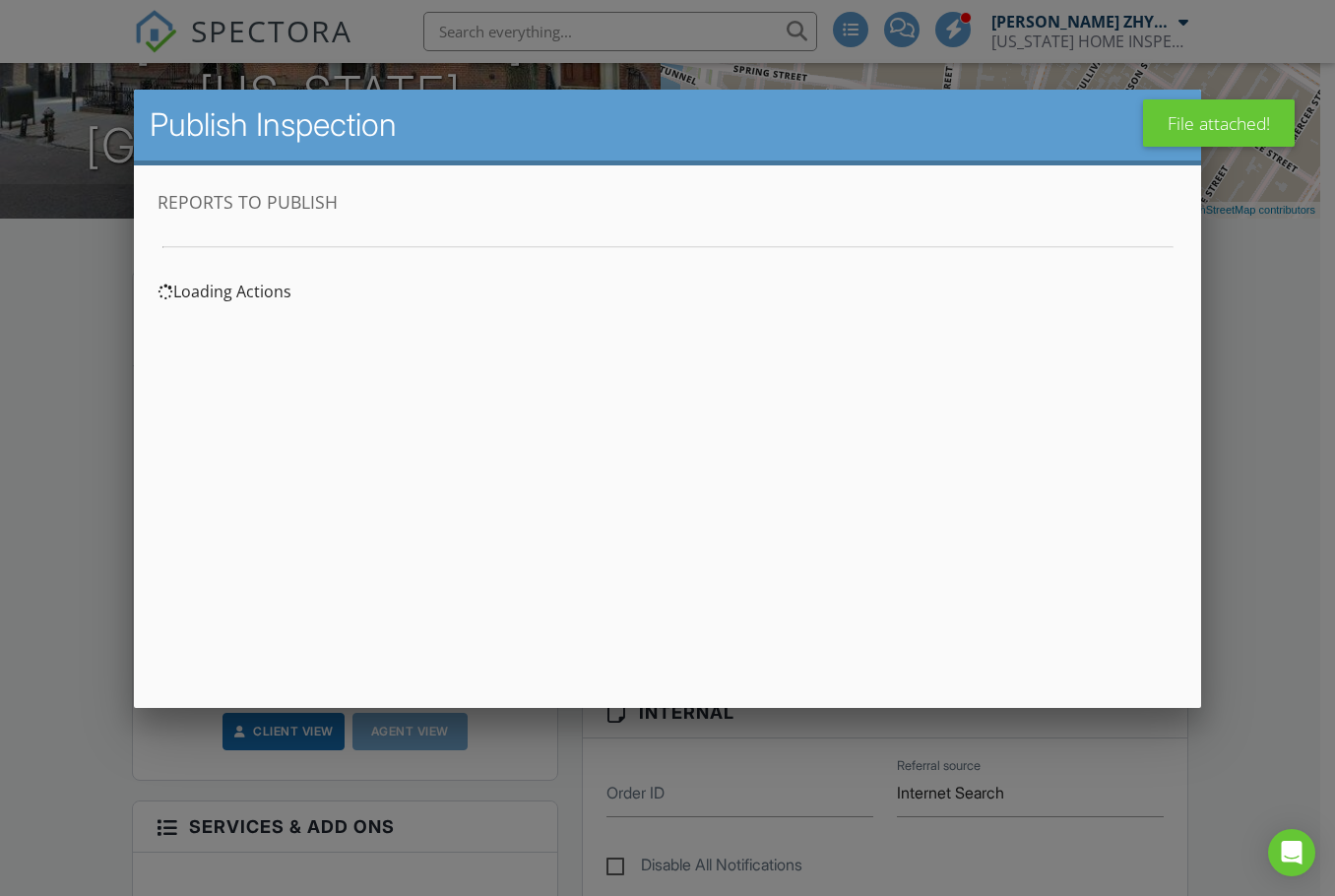 scroll, scrollTop: 0, scrollLeft: 0, axis: both 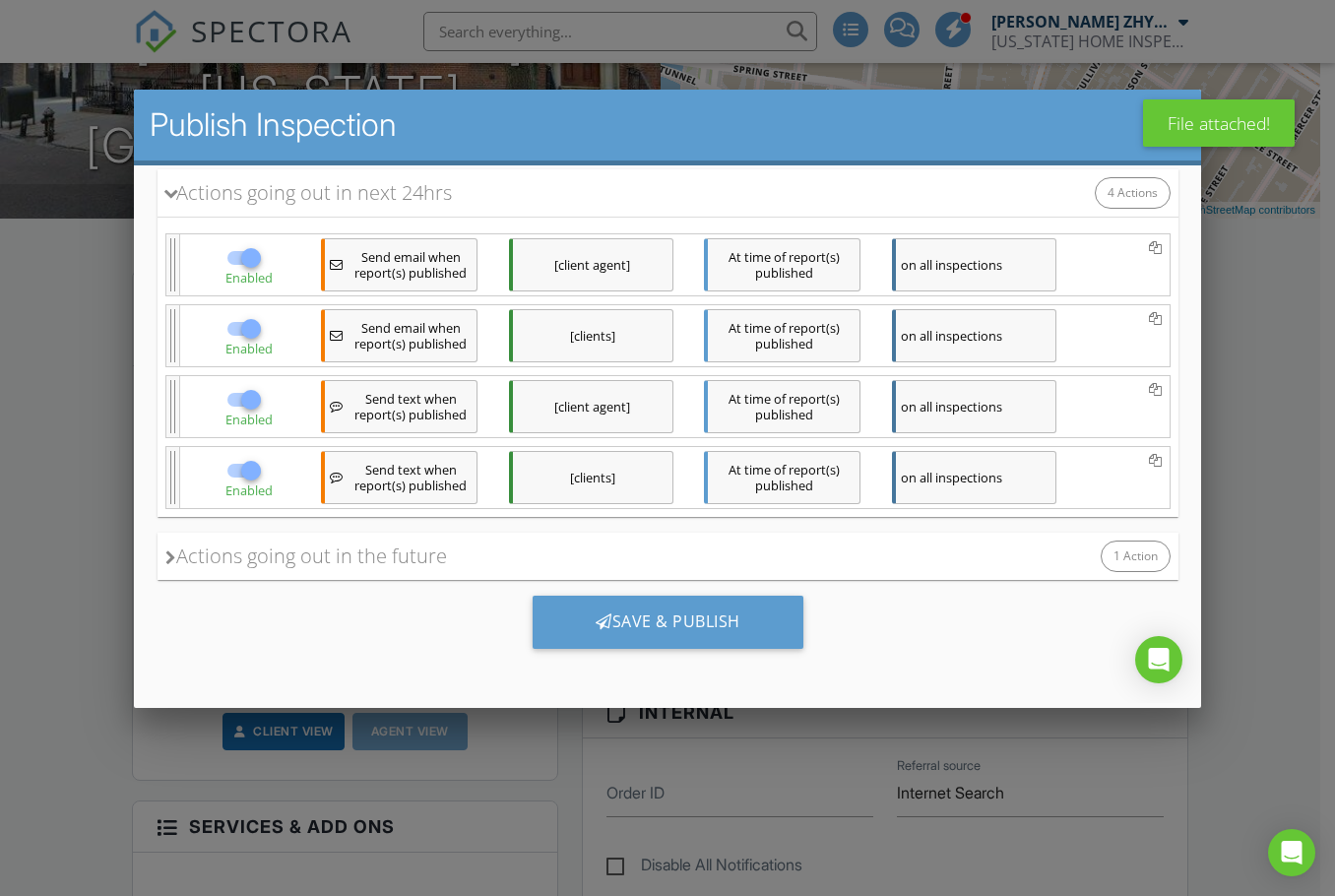 click on "Actions going out in the future" at bounding box center (305, 556) 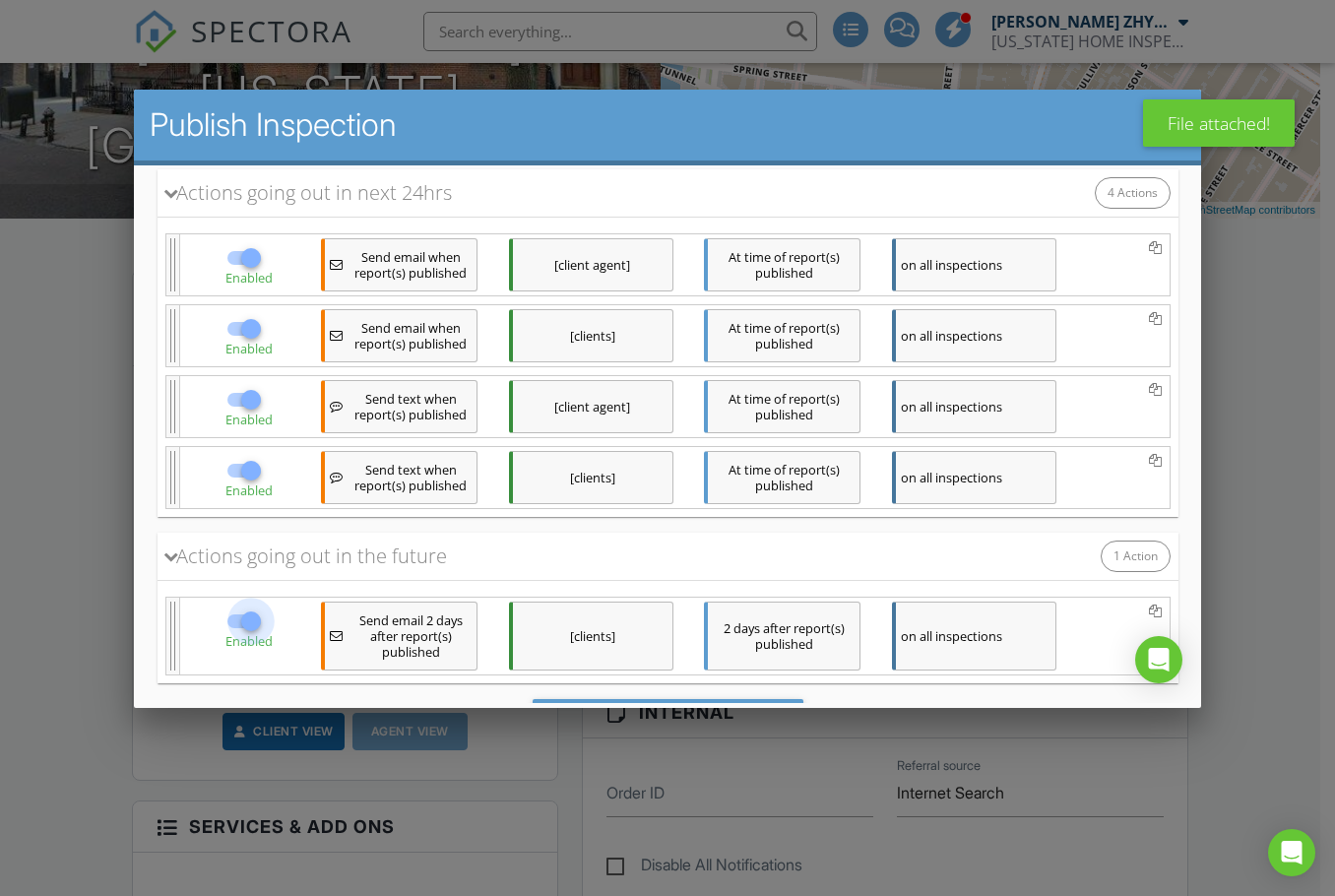drag, startPoint x: 238, startPoint y: 615, endPoint x: 664, endPoint y: 605, distance: 426.12 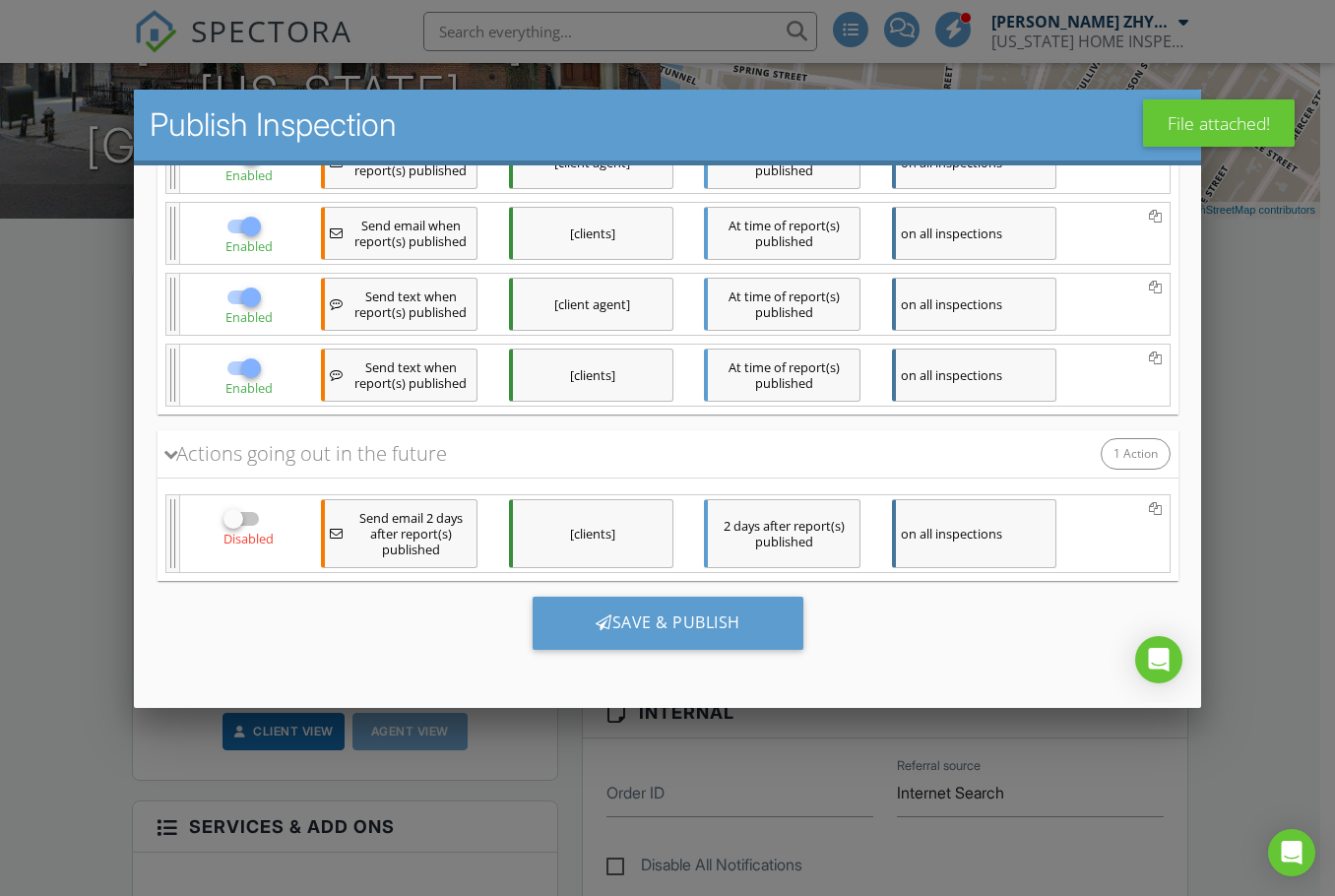 scroll, scrollTop: 316, scrollLeft: 0, axis: vertical 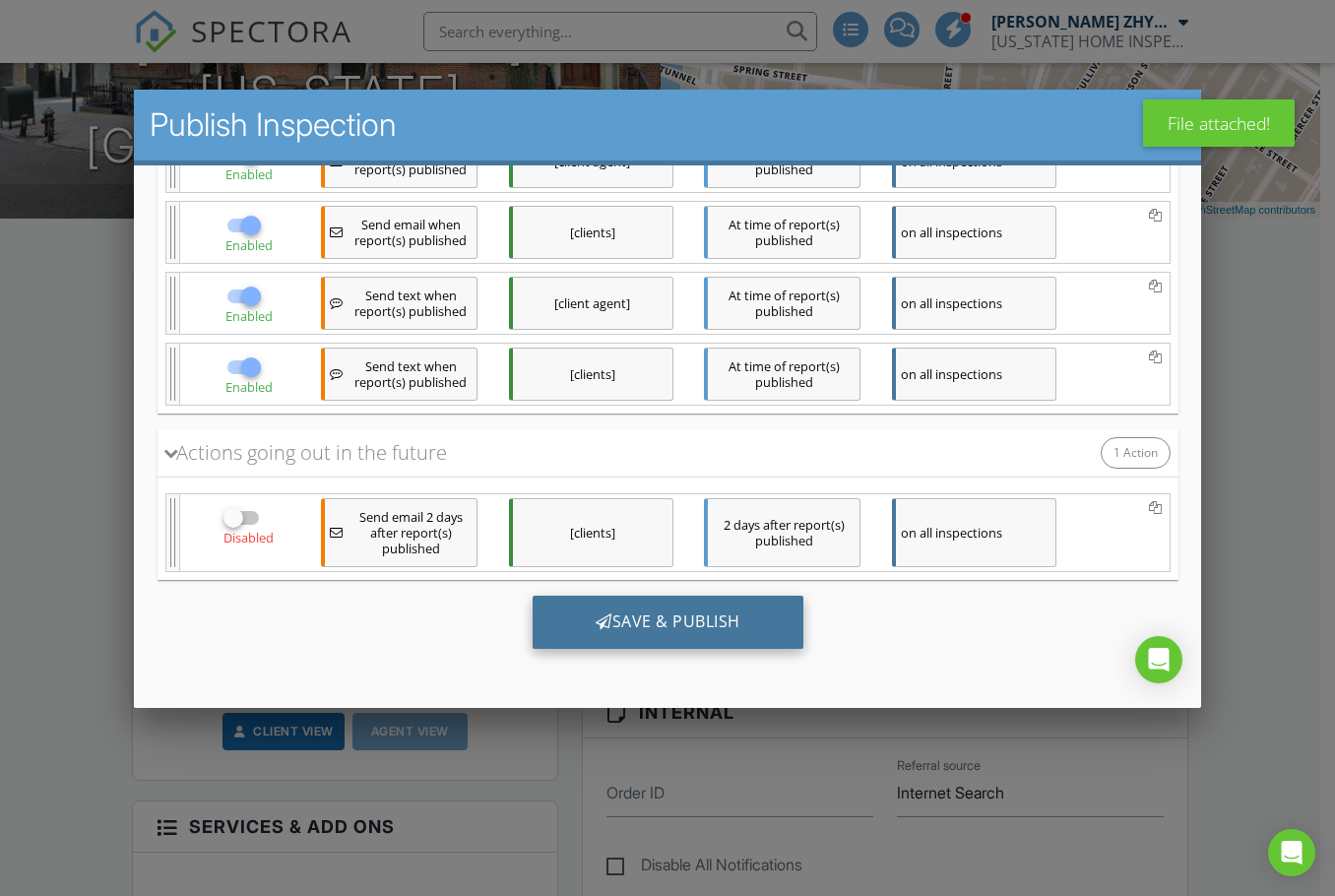 click on "Save & Publish" at bounding box center [667, 622] 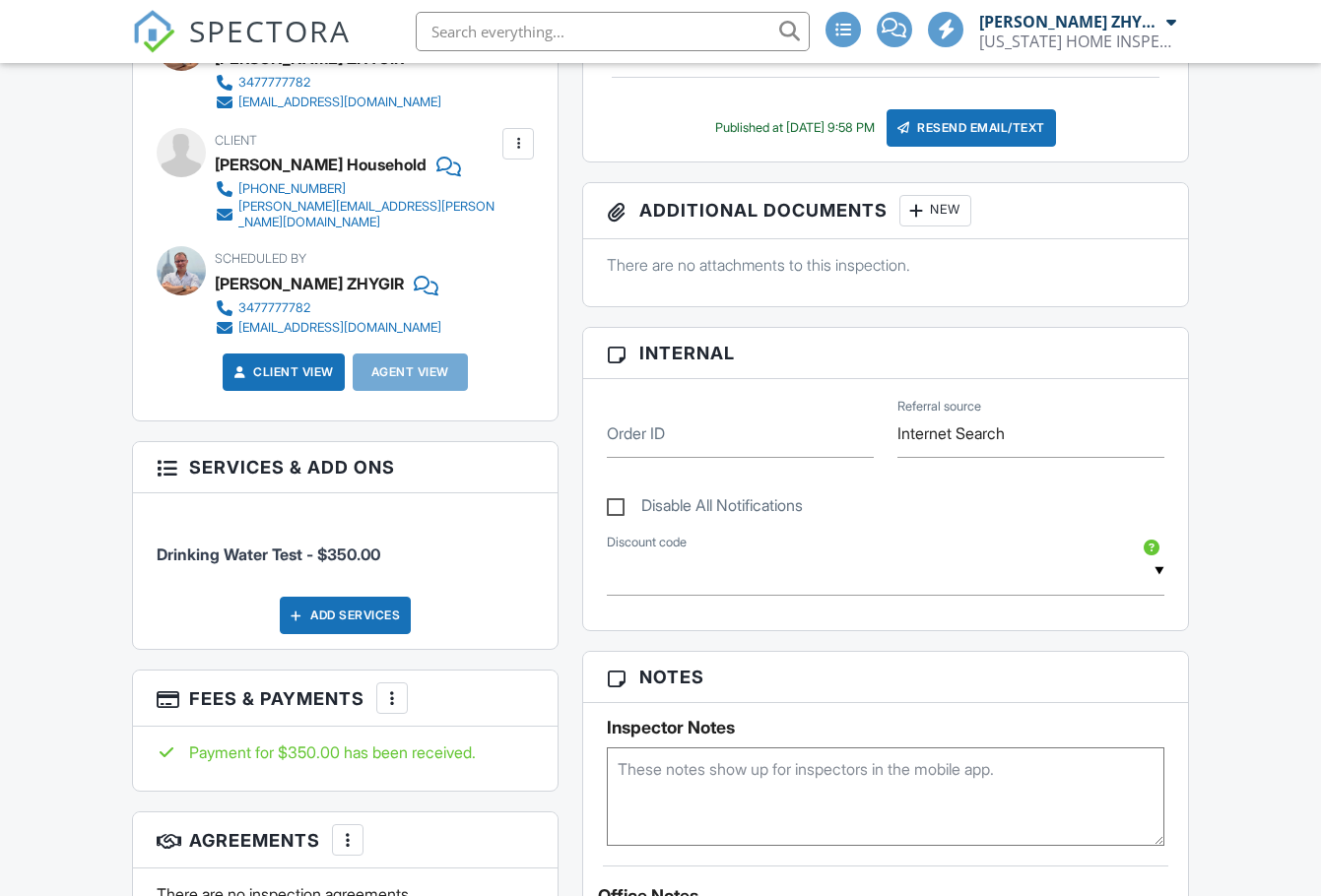 scroll, scrollTop: 820, scrollLeft: 0, axis: vertical 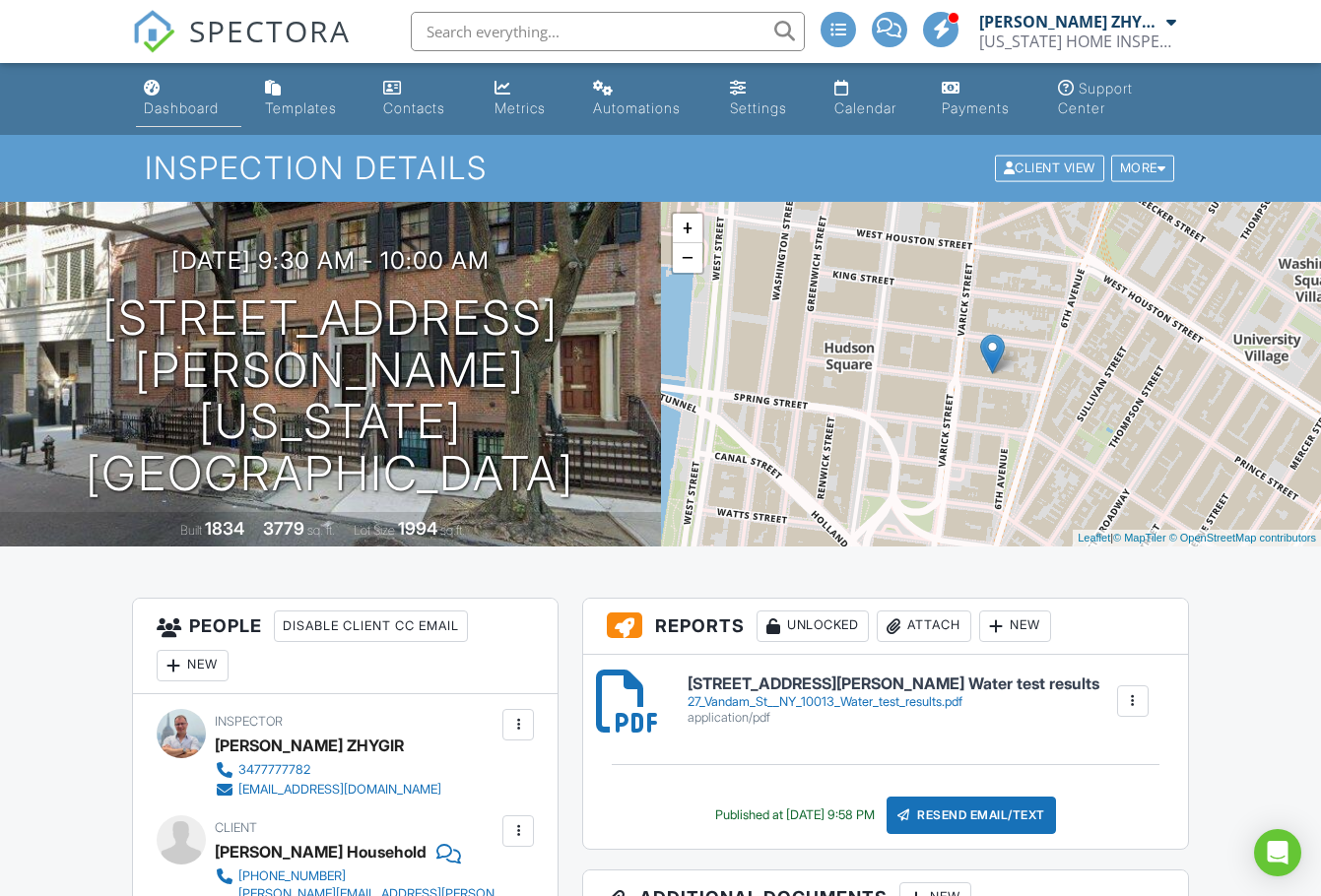 click on "Dashboard" at bounding box center (181, 107) 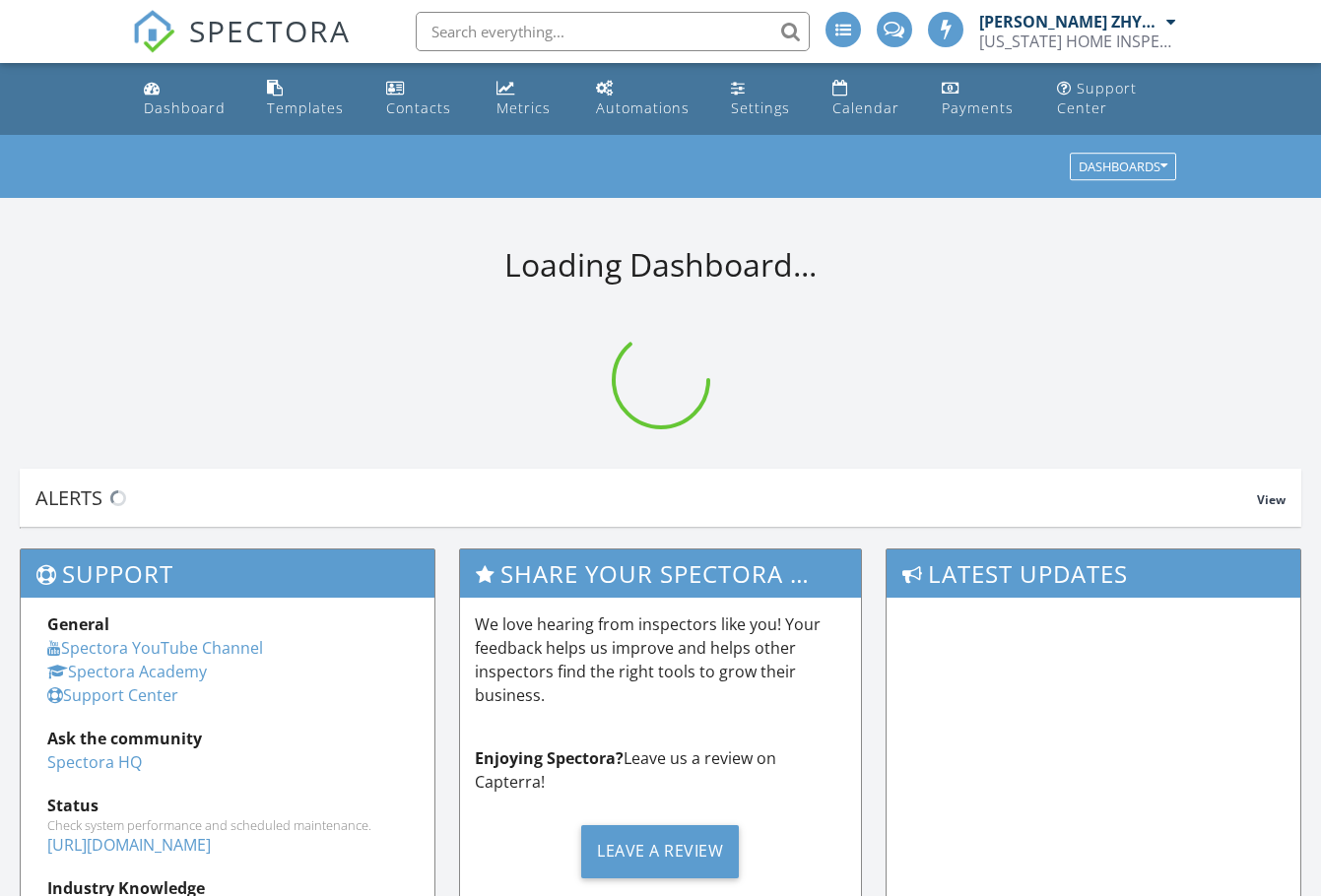 scroll, scrollTop: 0, scrollLeft: 0, axis: both 